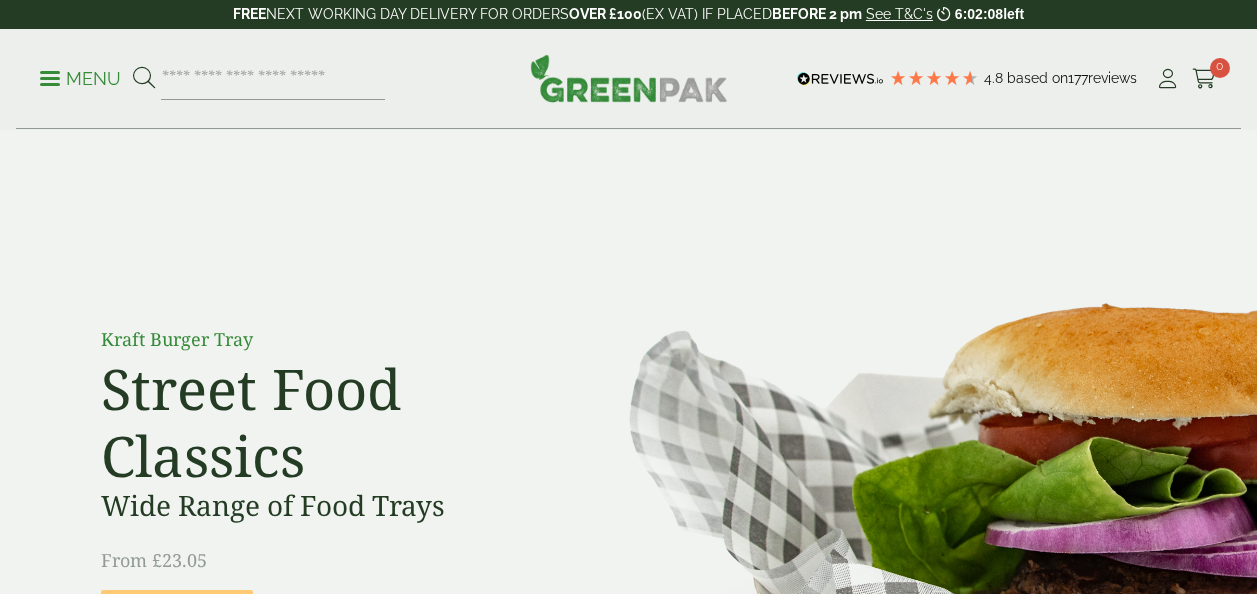 scroll, scrollTop: 0, scrollLeft: 0, axis: both 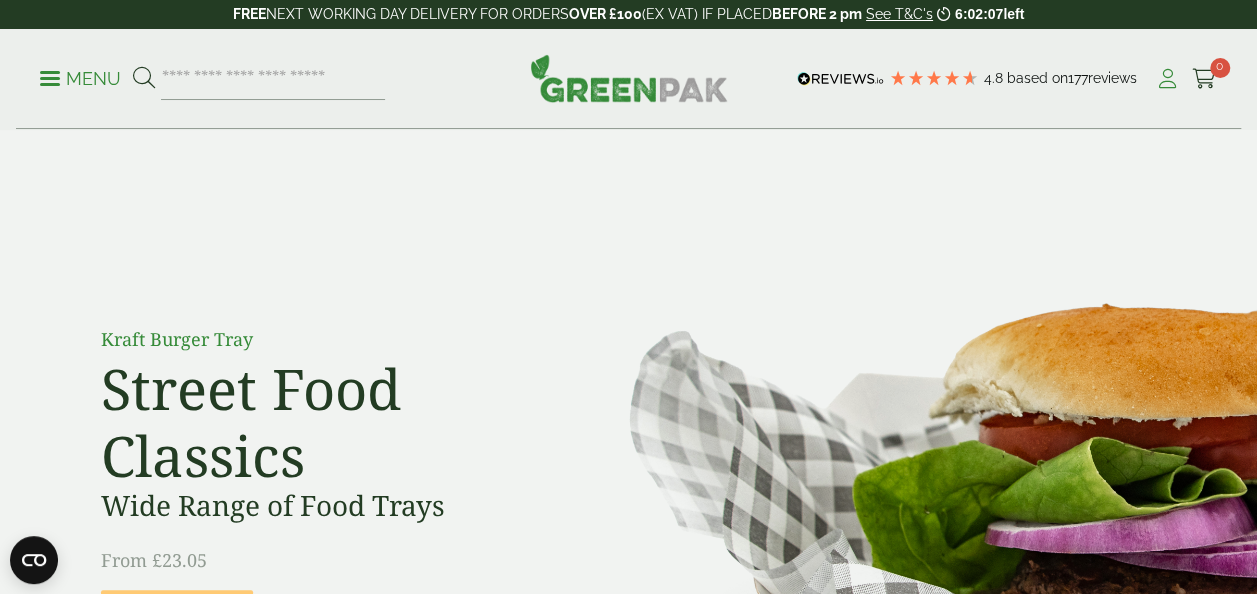 click at bounding box center [1167, 79] 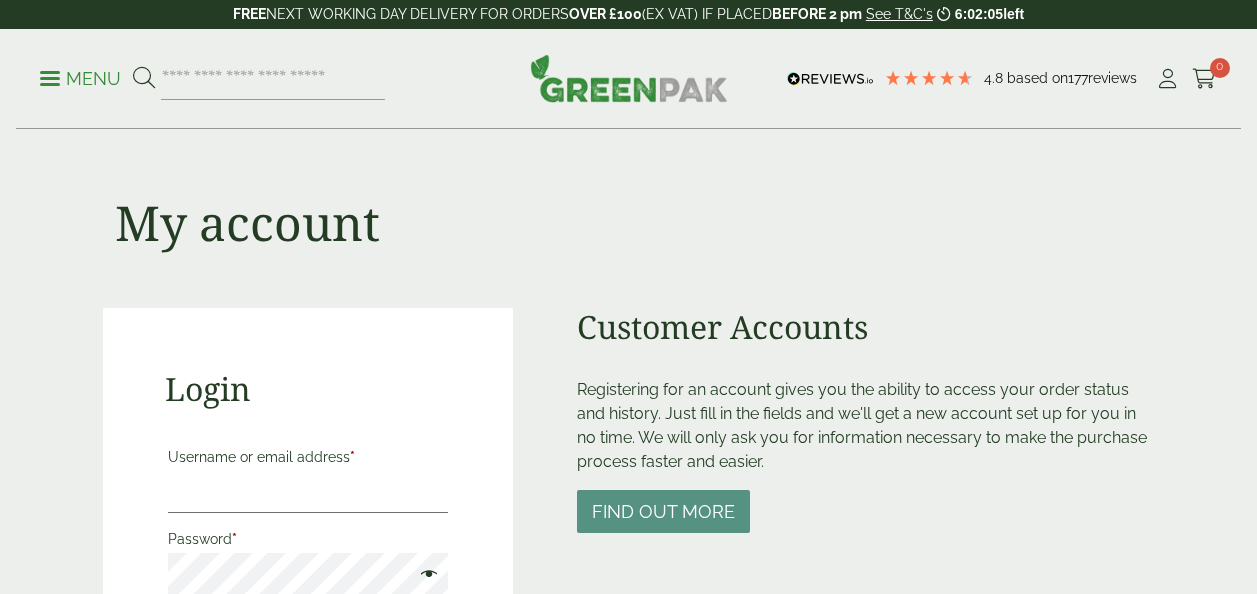 scroll, scrollTop: 0, scrollLeft: 0, axis: both 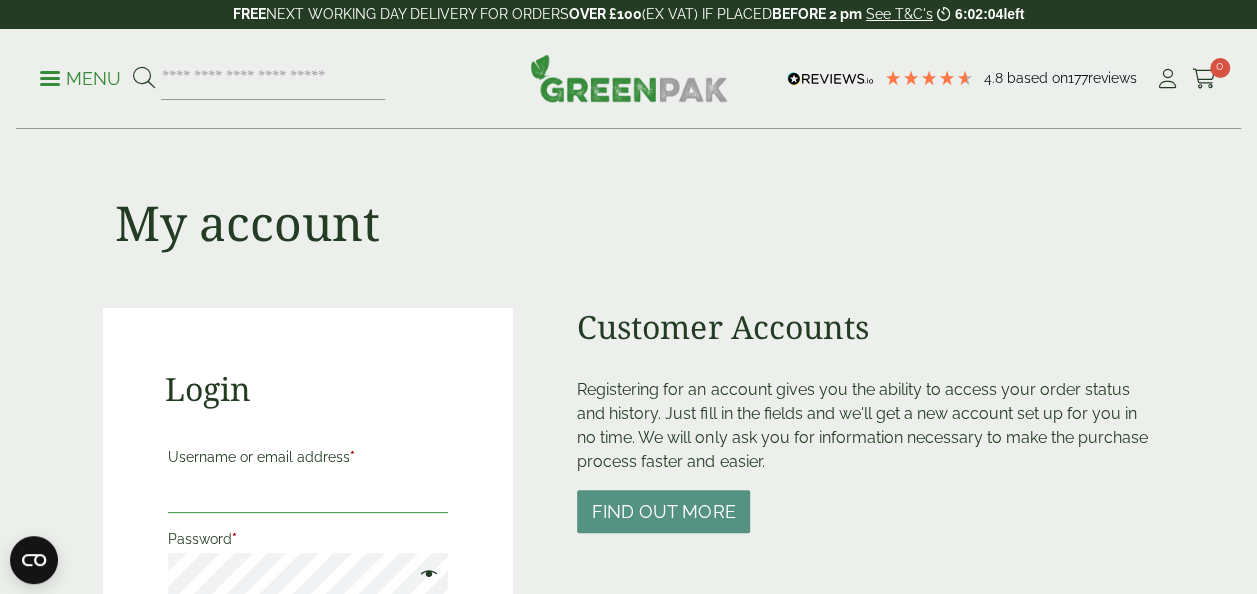 type on "**********" 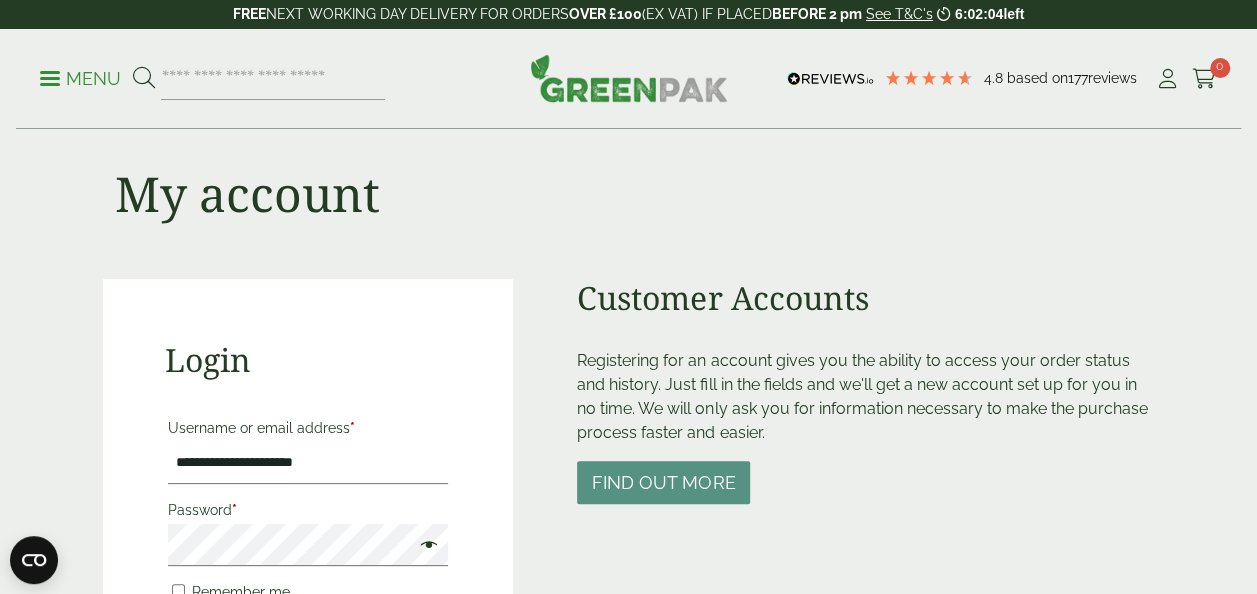 scroll, scrollTop: 374, scrollLeft: 0, axis: vertical 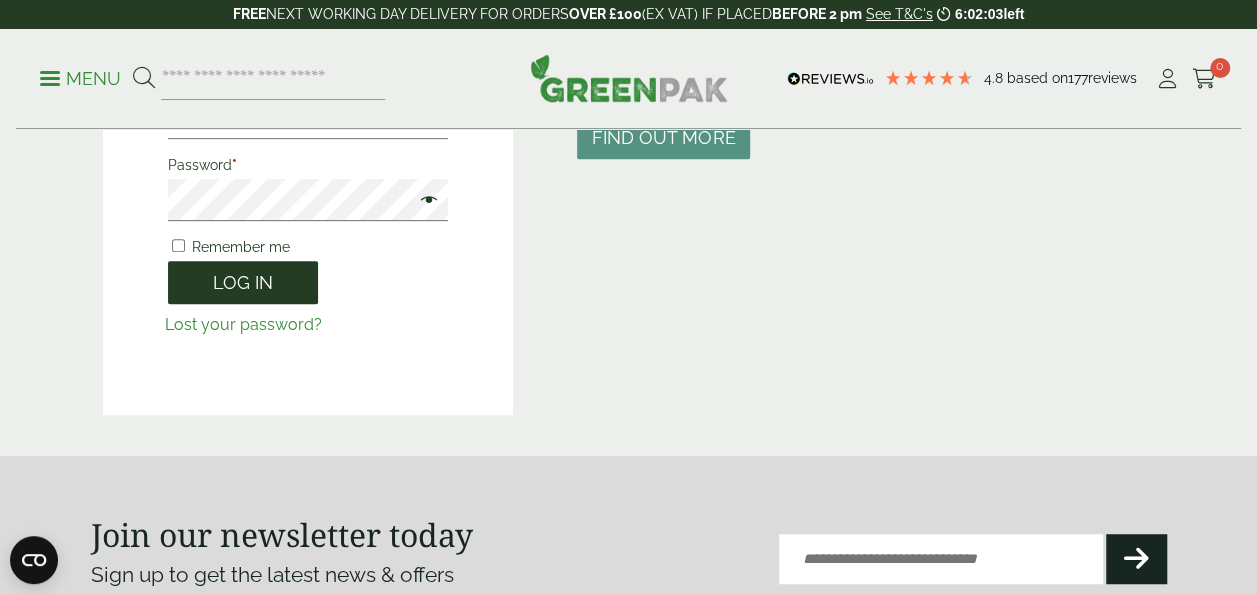 click on "Log in" at bounding box center [243, 282] 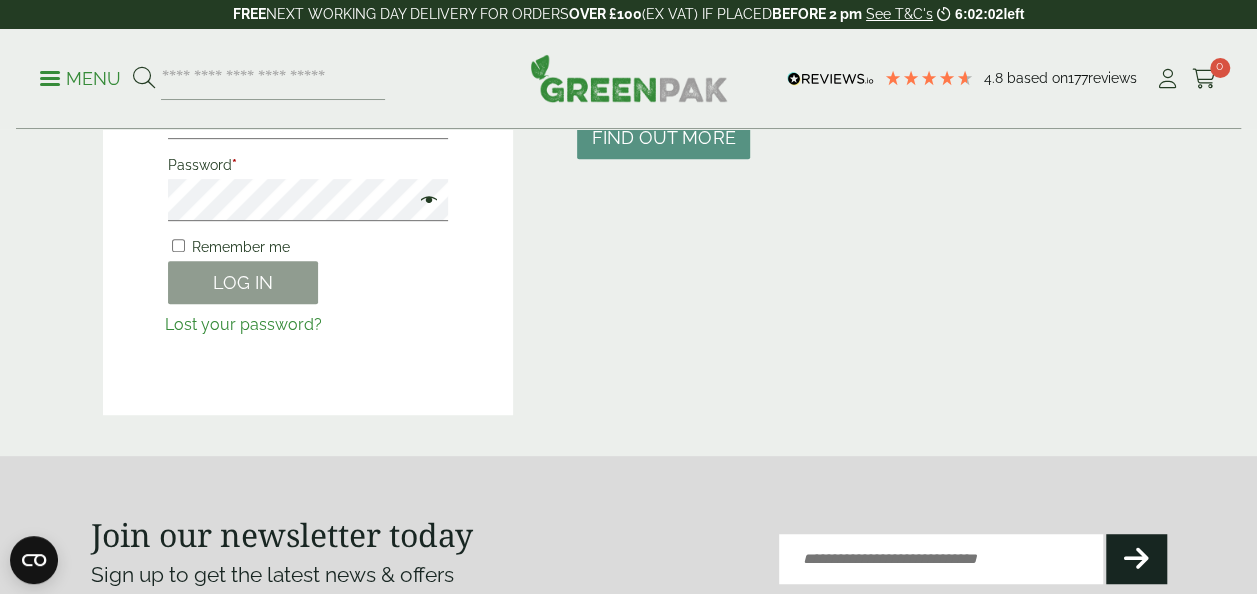 scroll, scrollTop: 440, scrollLeft: 0, axis: vertical 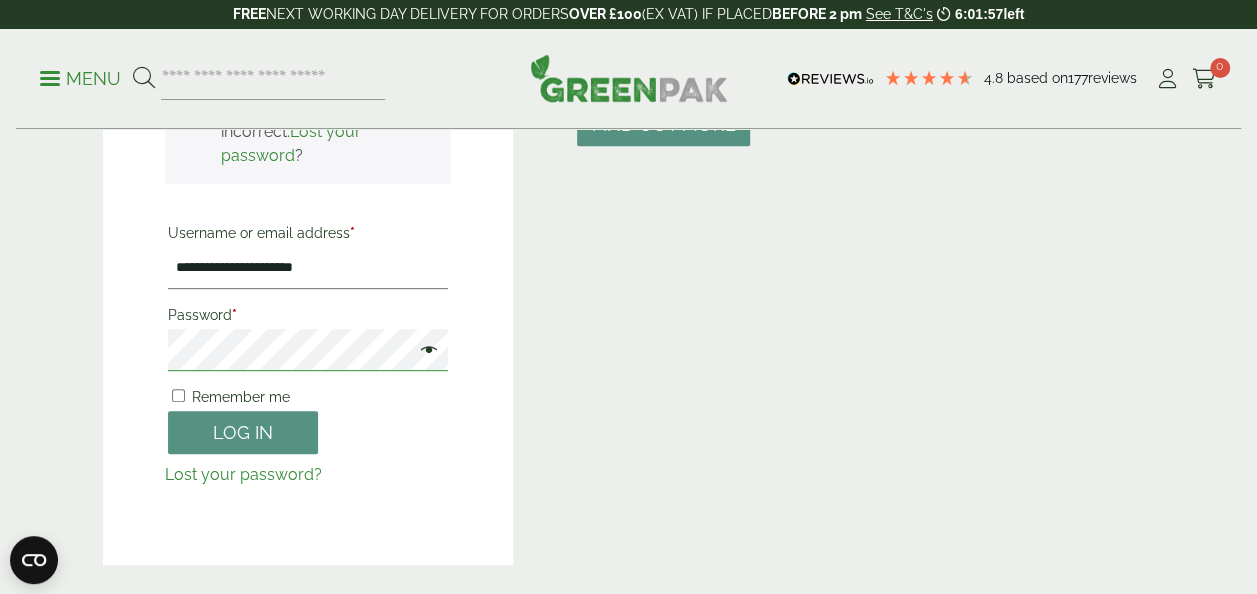 click on "**********" at bounding box center [308, 243] 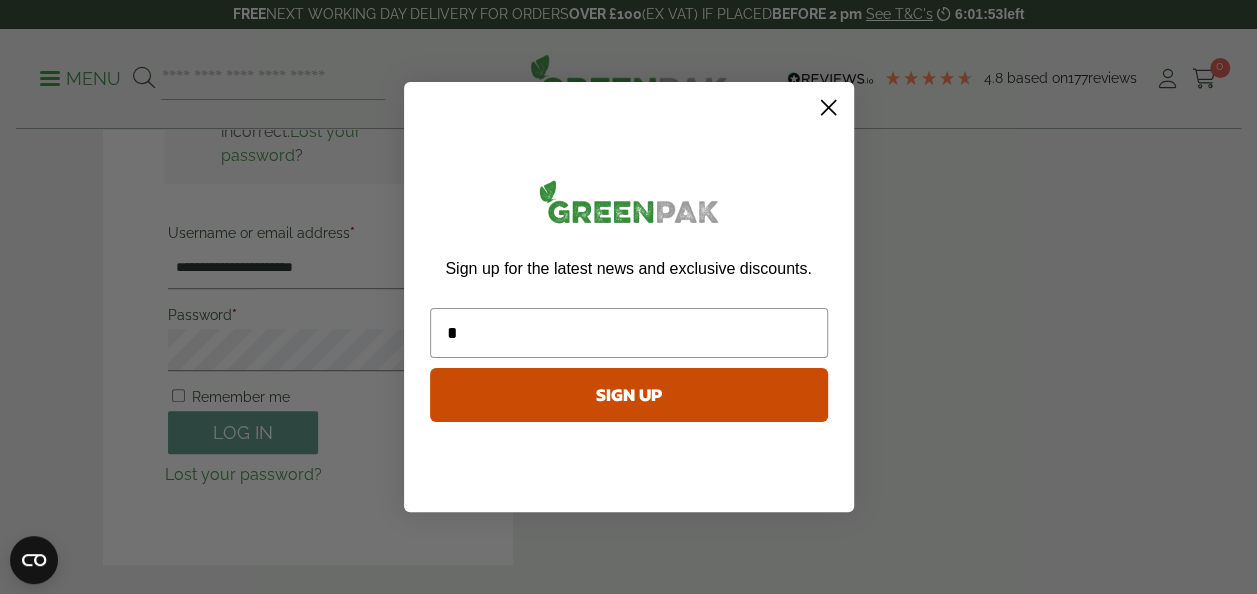 type on "*" 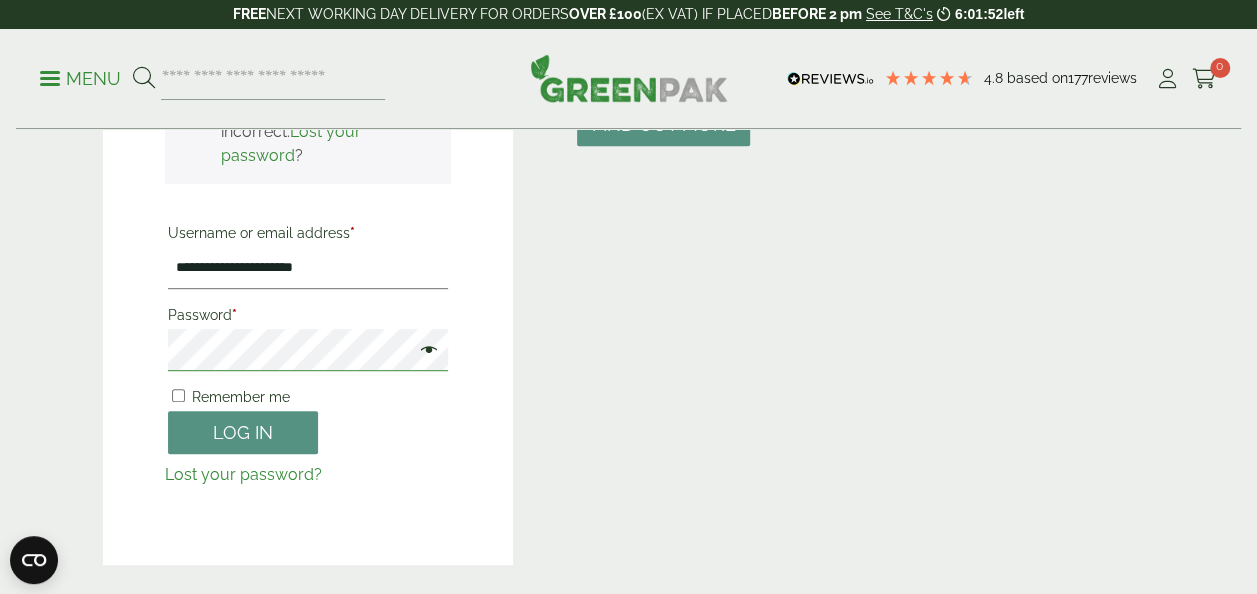 scroll, scrollTop: 381, scrollLeft: 0, axis: vertical 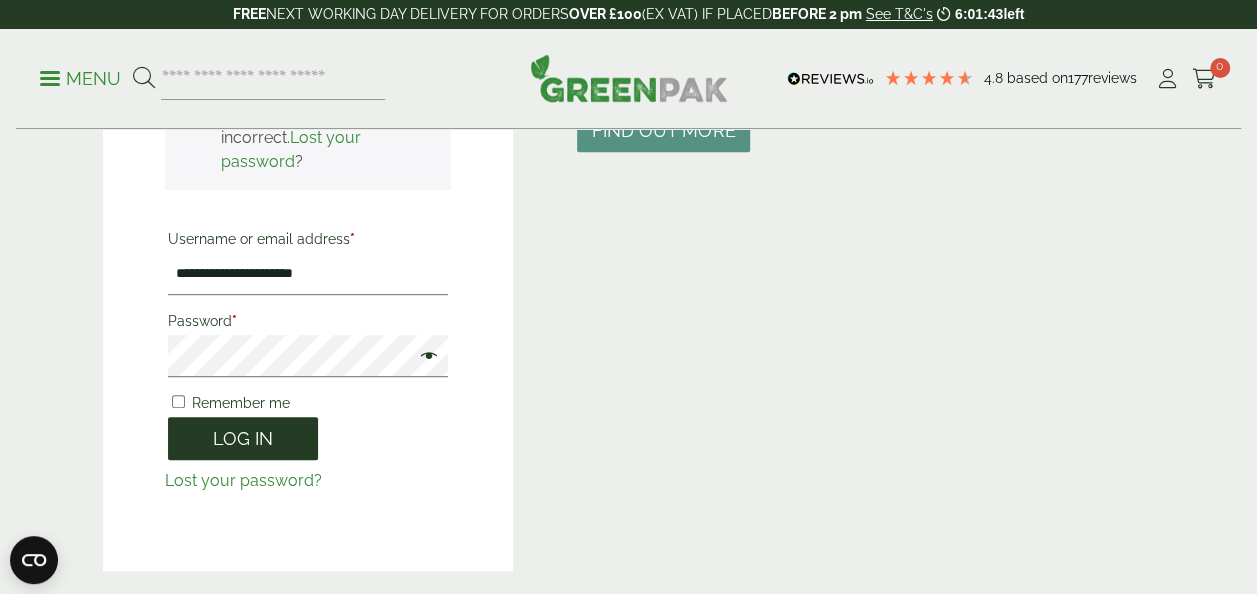 click on "Log in" at bounding box center [243, 438] 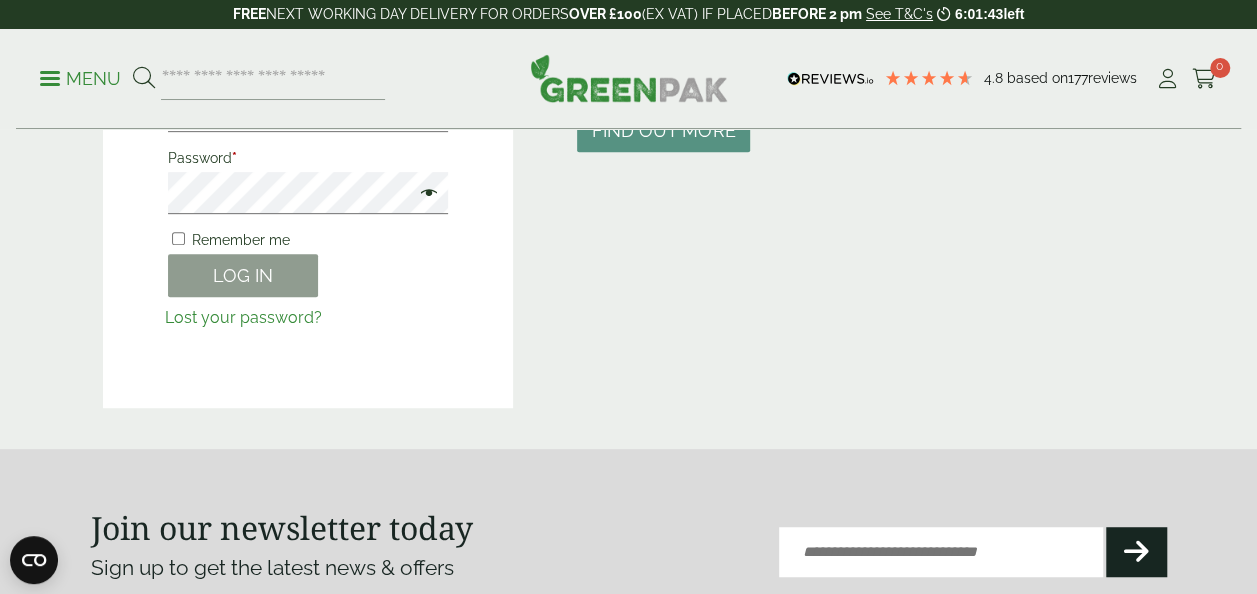 scroll, scrollTop: 440, scrollLeft: 0, axis: vertical 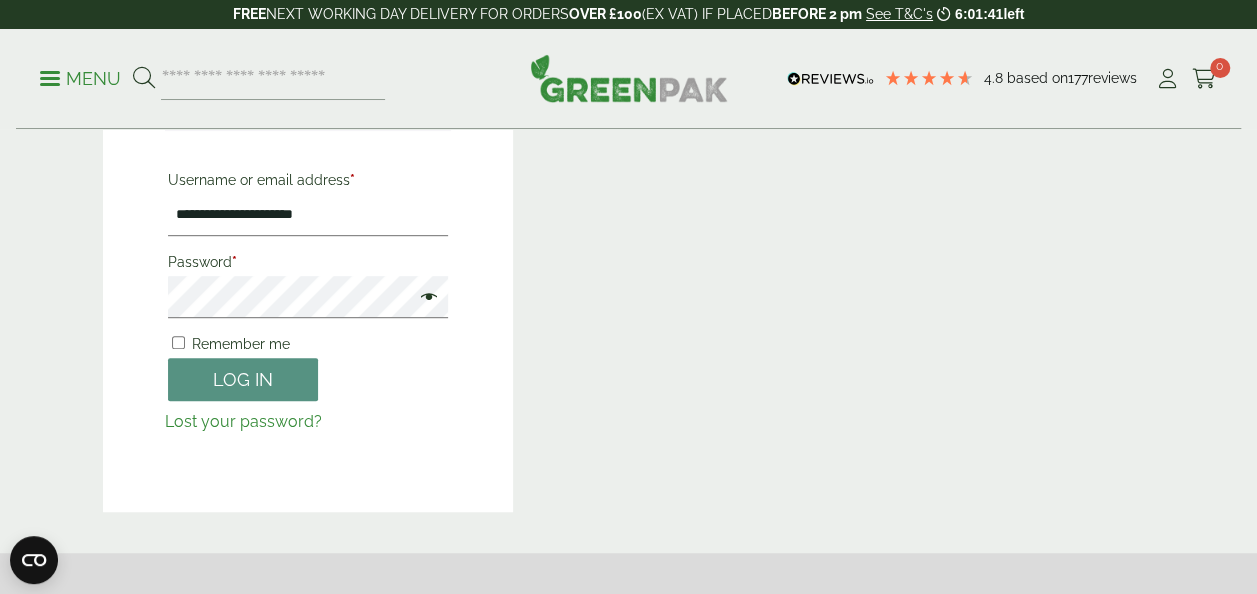 click at bounding box center (424, 299) 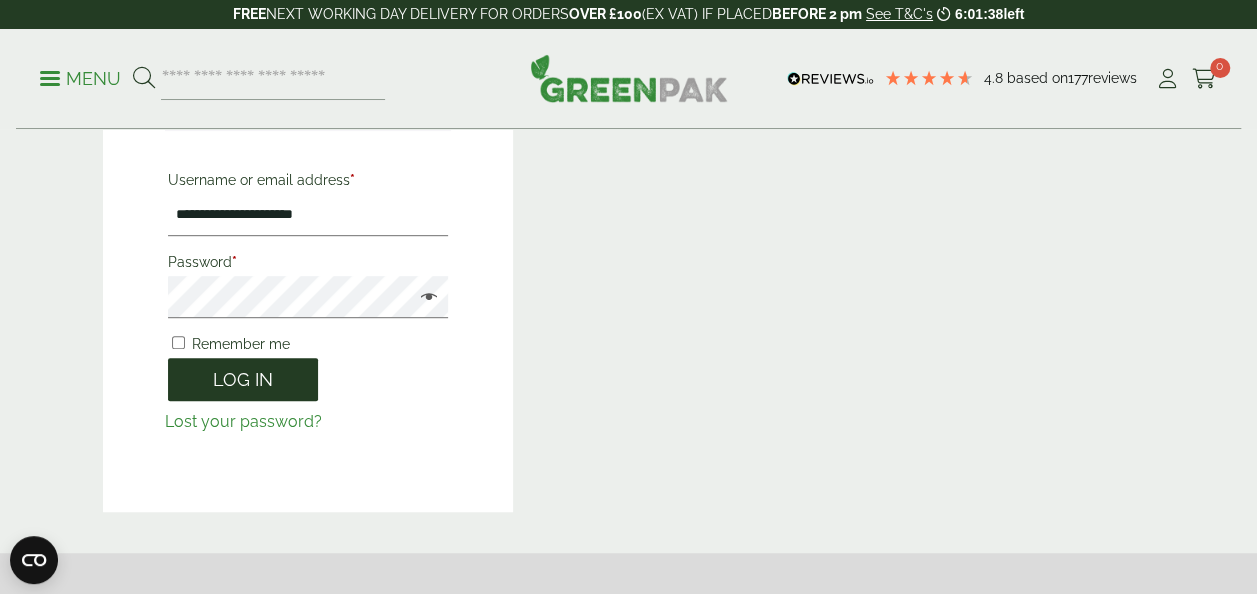 click on "Log in" at bounding box center (243, 379) 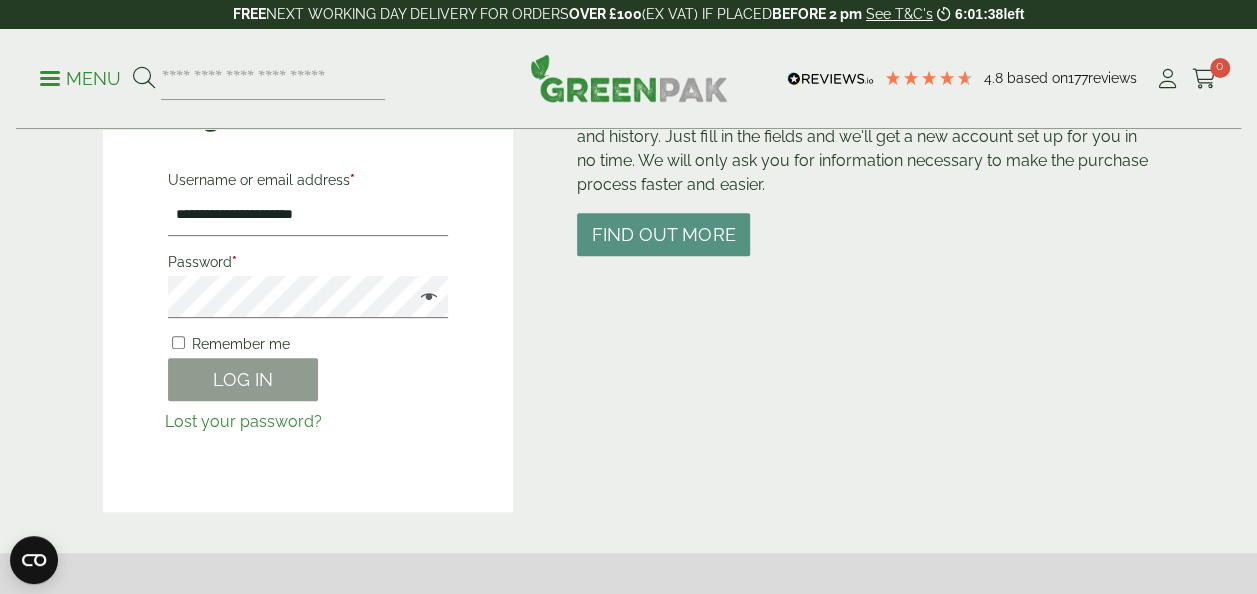 scroll, scrollTop: 440, scrollLeft: 0, axis: vertical 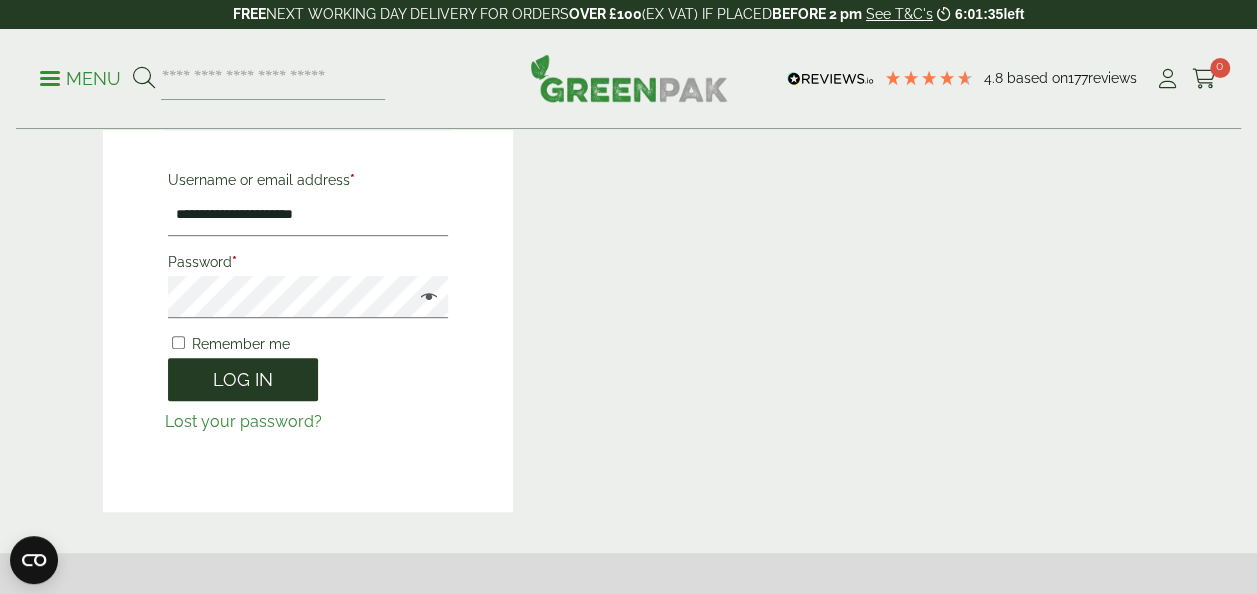 click on "Log in" at bounding box center (243, 379) 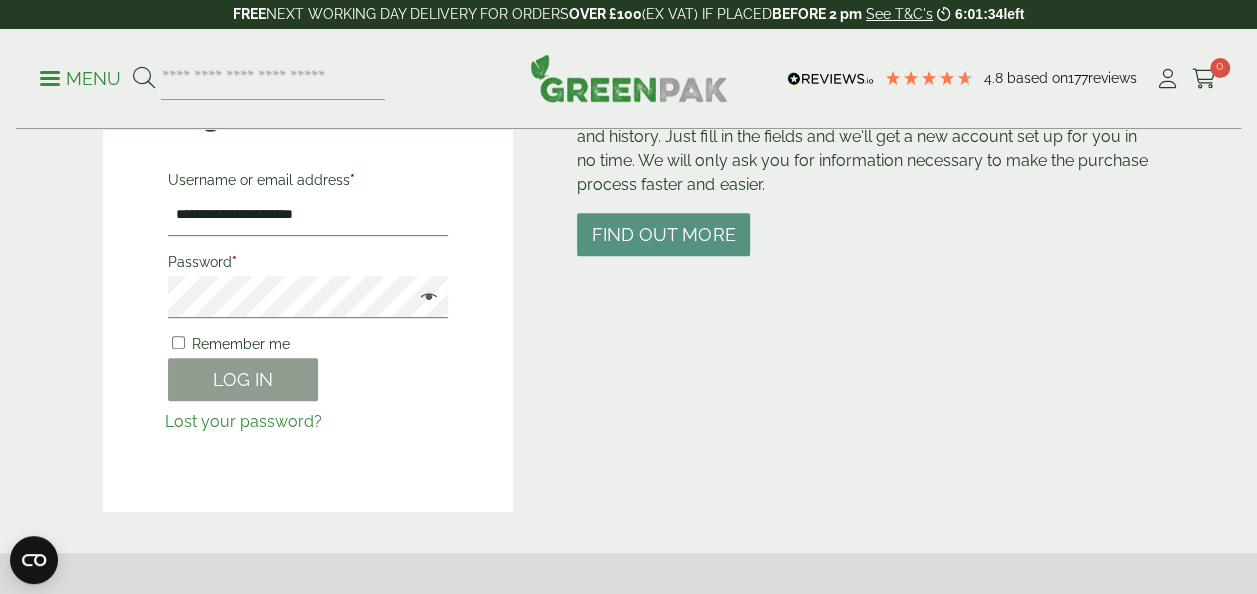 scroll, scrollTop: 440, scrollLeft: 0, axis: vertical 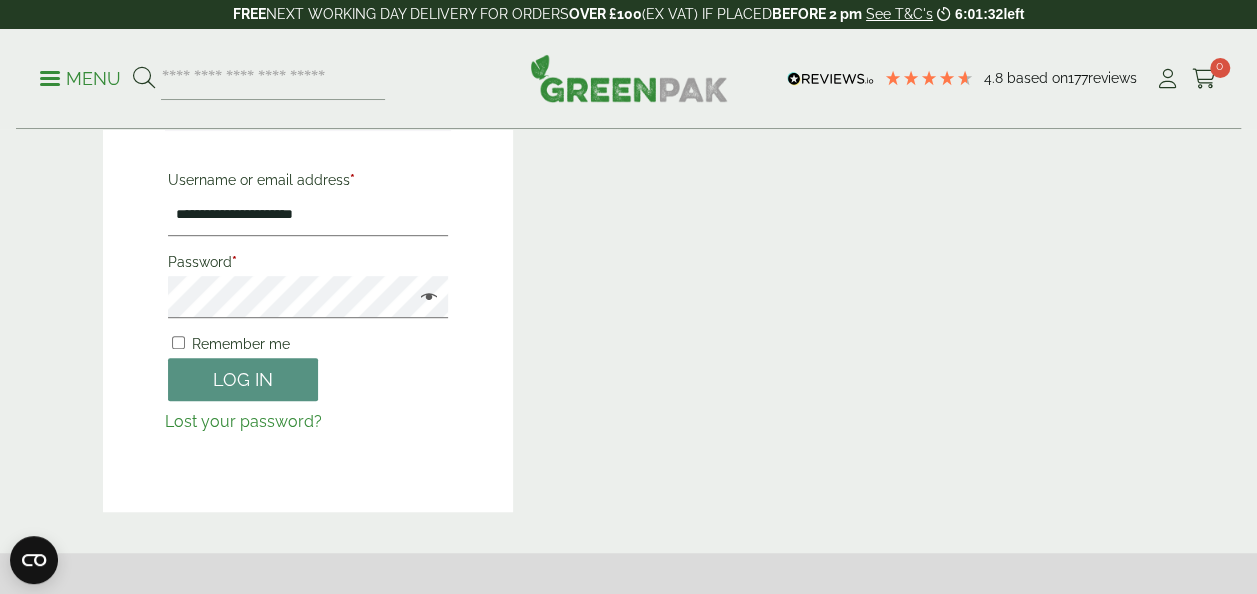click on "Lost your password?" at bounding box center (243, 421) 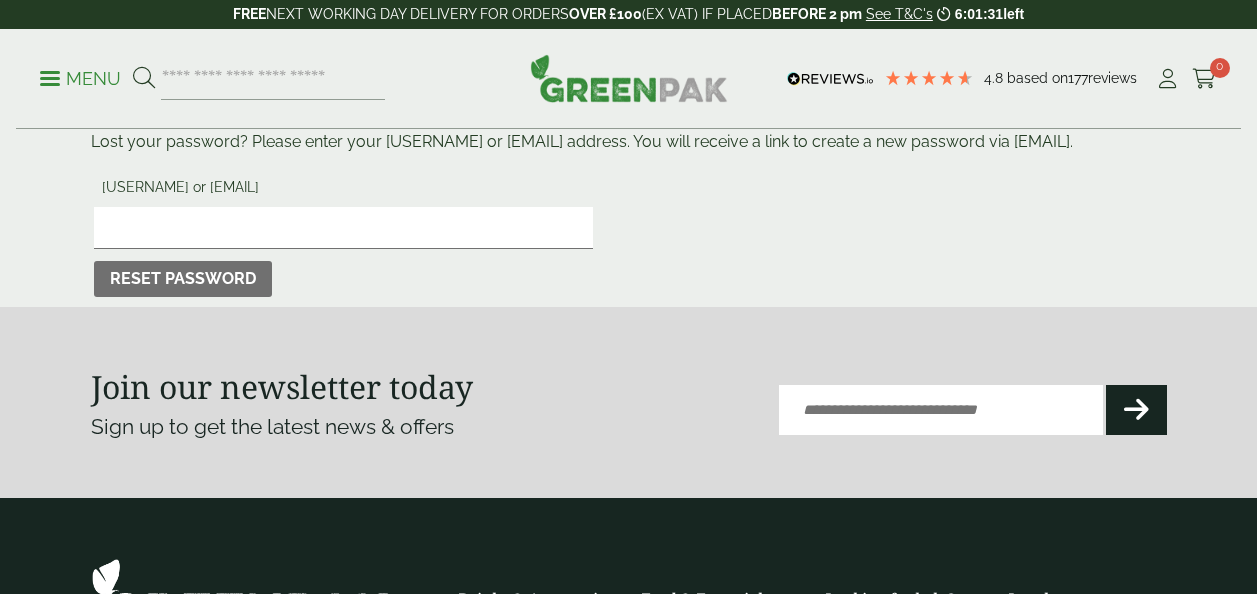 scroll, scrollTop: 0, scrollLeft: 0, axis: both 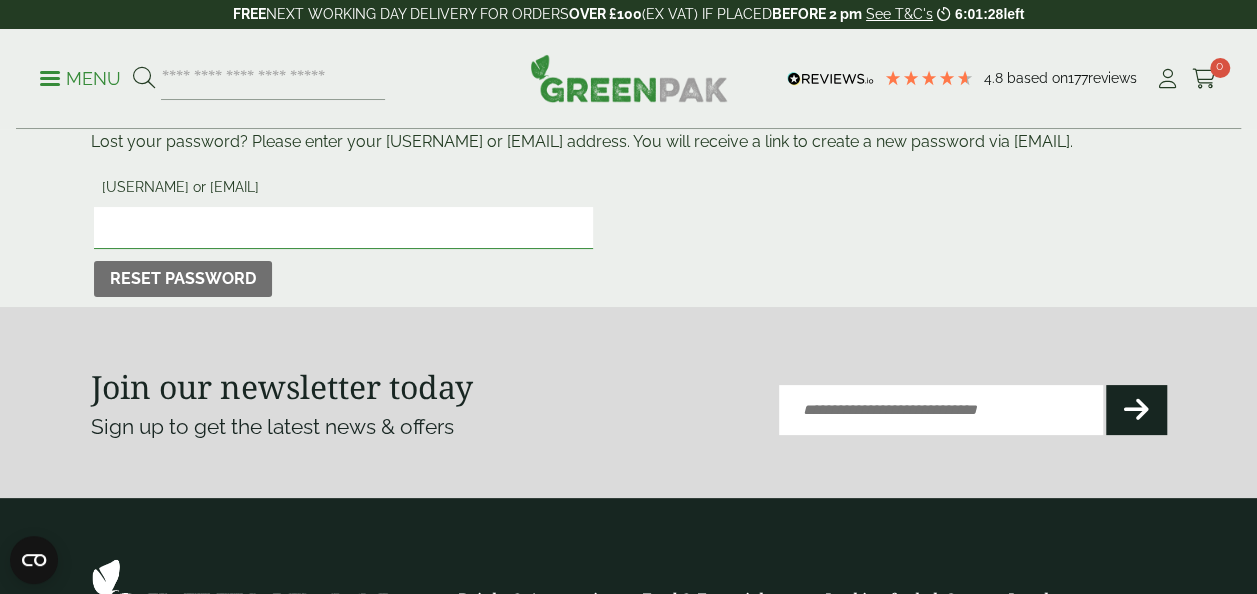 click on "Username or email" at bounding box center [344, 228] 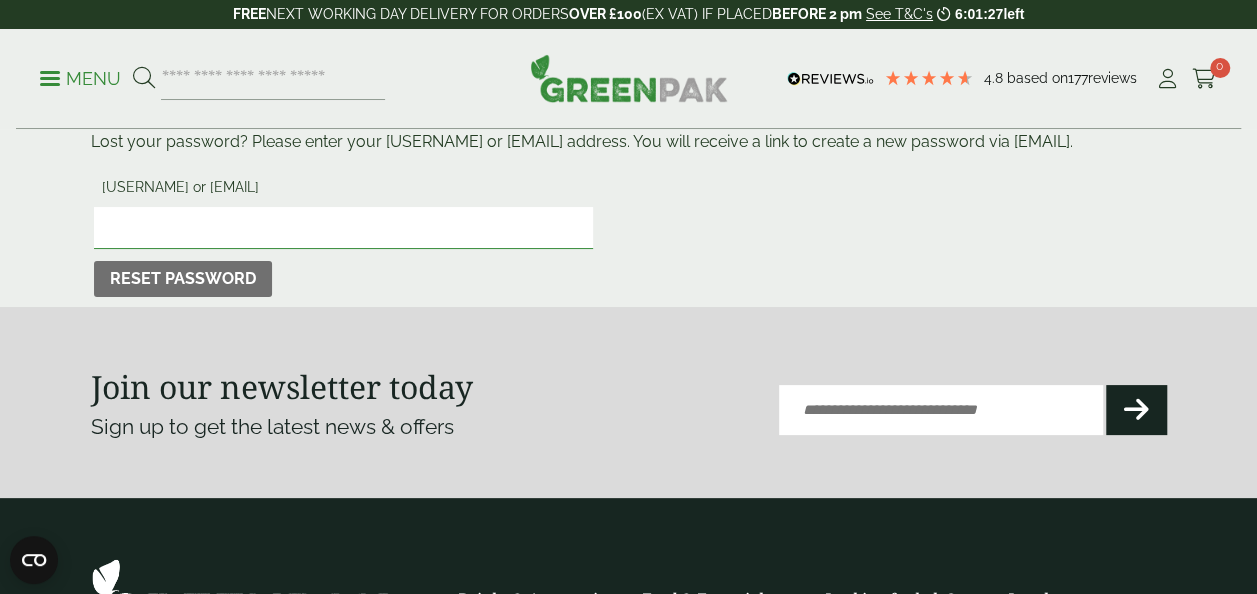 type on "**********" 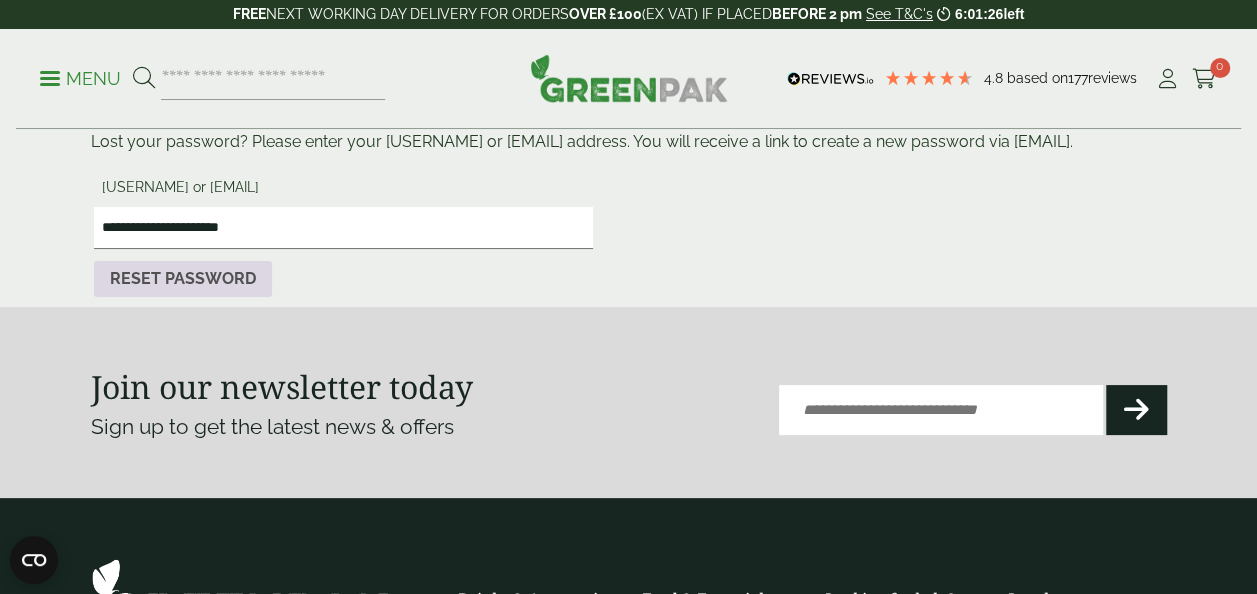 click on "Reset password" at bounding box center [183, 279] 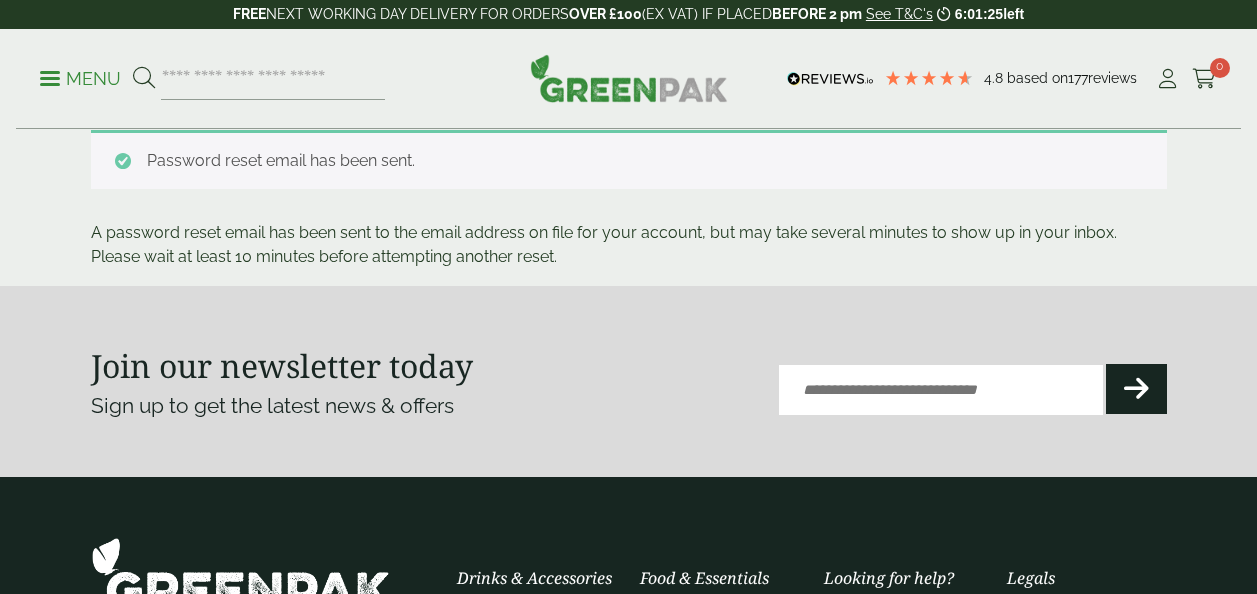 scroll, scrollTop: 0, scrollLeft: 0, axis: both 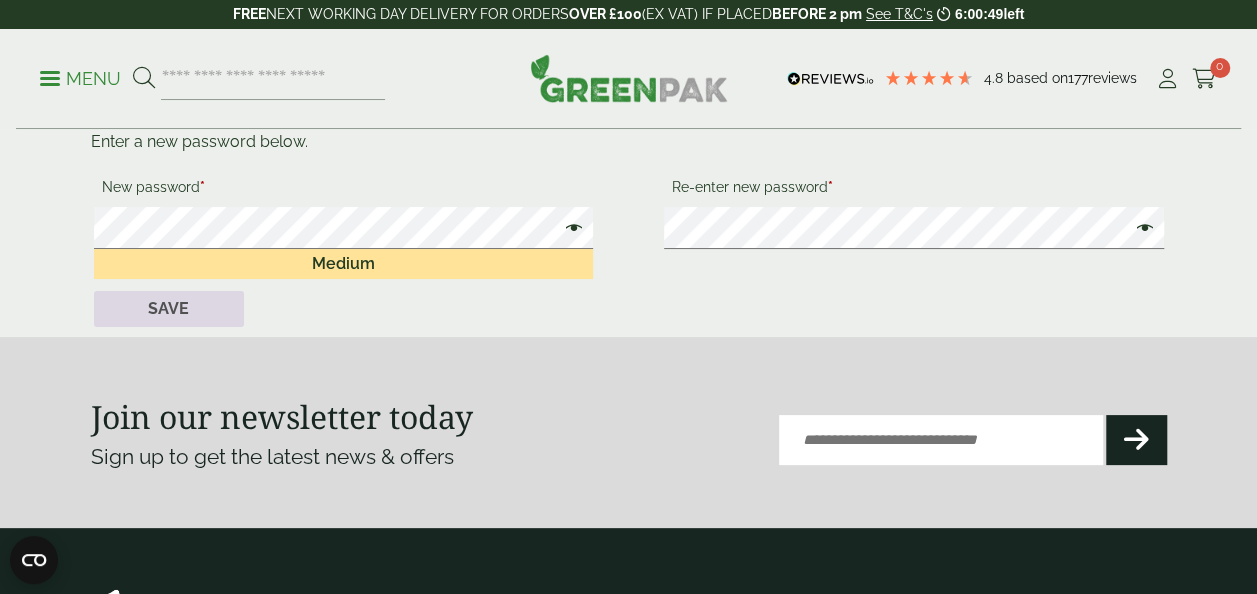 click on "Save" at bounding box center (169, 309) 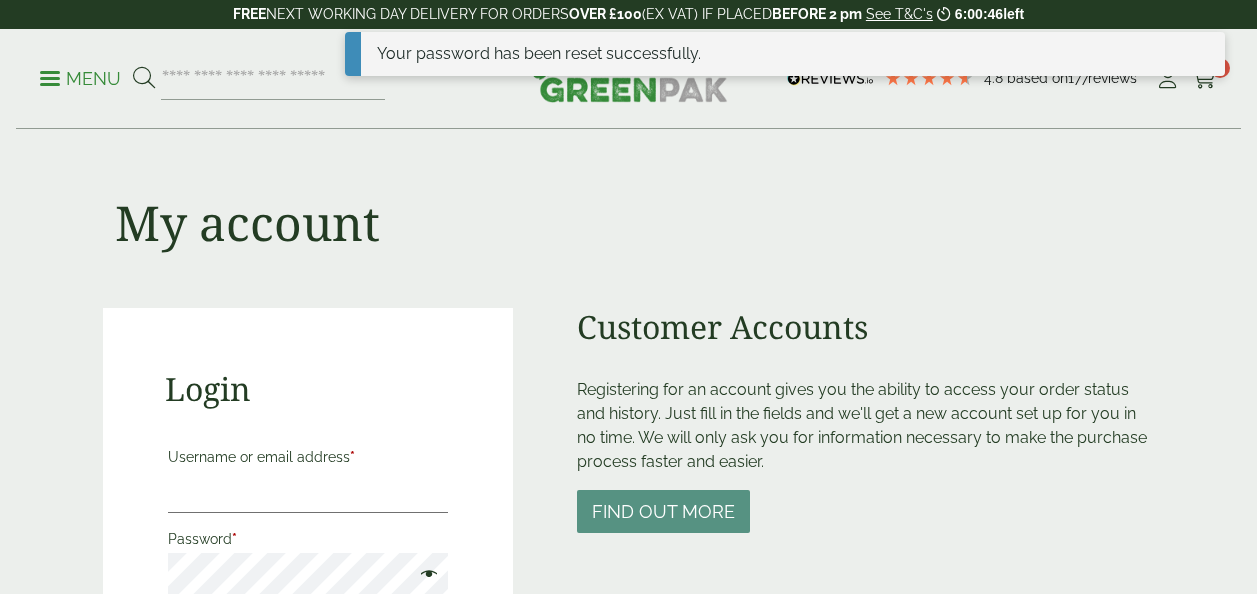 scroll, scrollTop: 0, scrollLeft: 0, axis: both 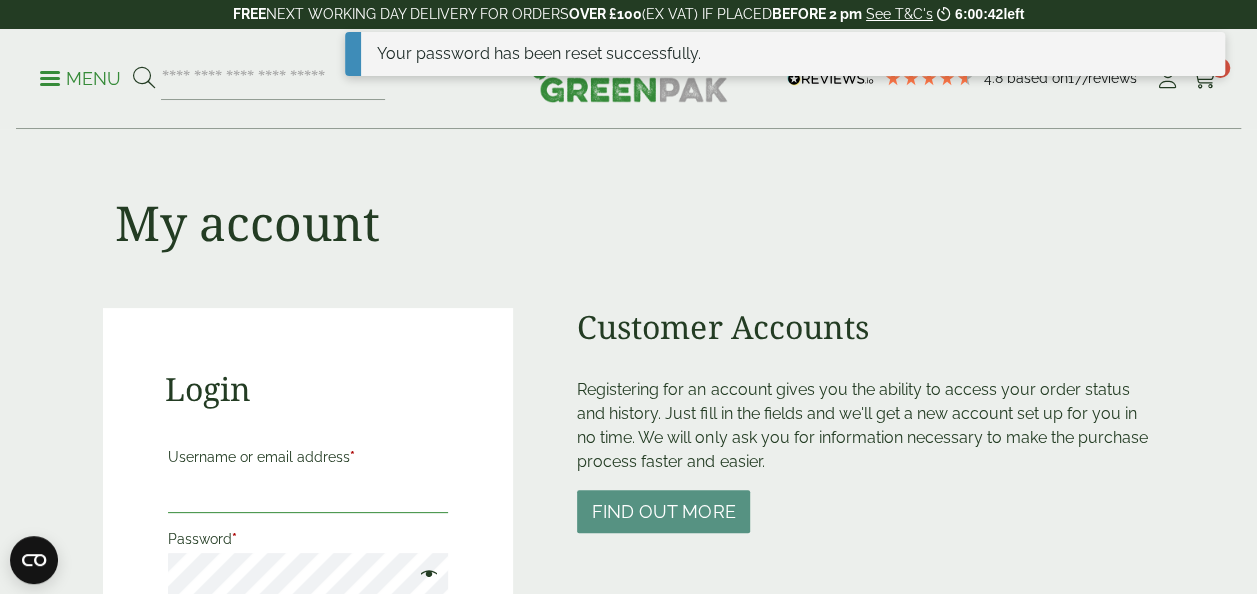 type on "**********" 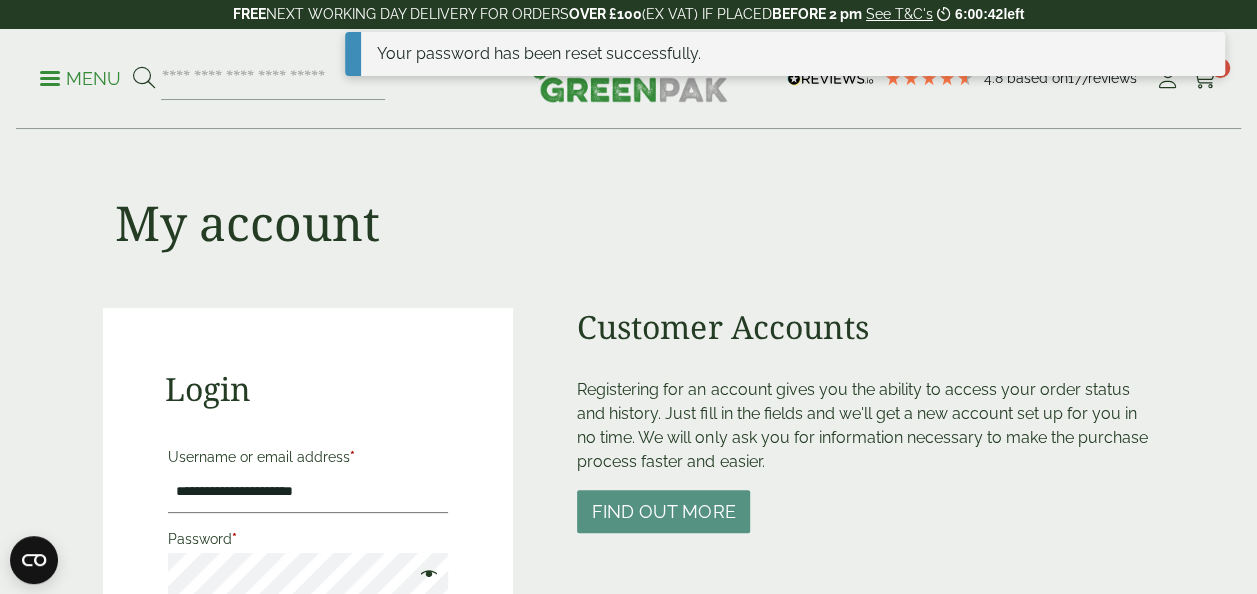 scroll, scrollTop: 303, scrollLeft: 0, axis: vertical 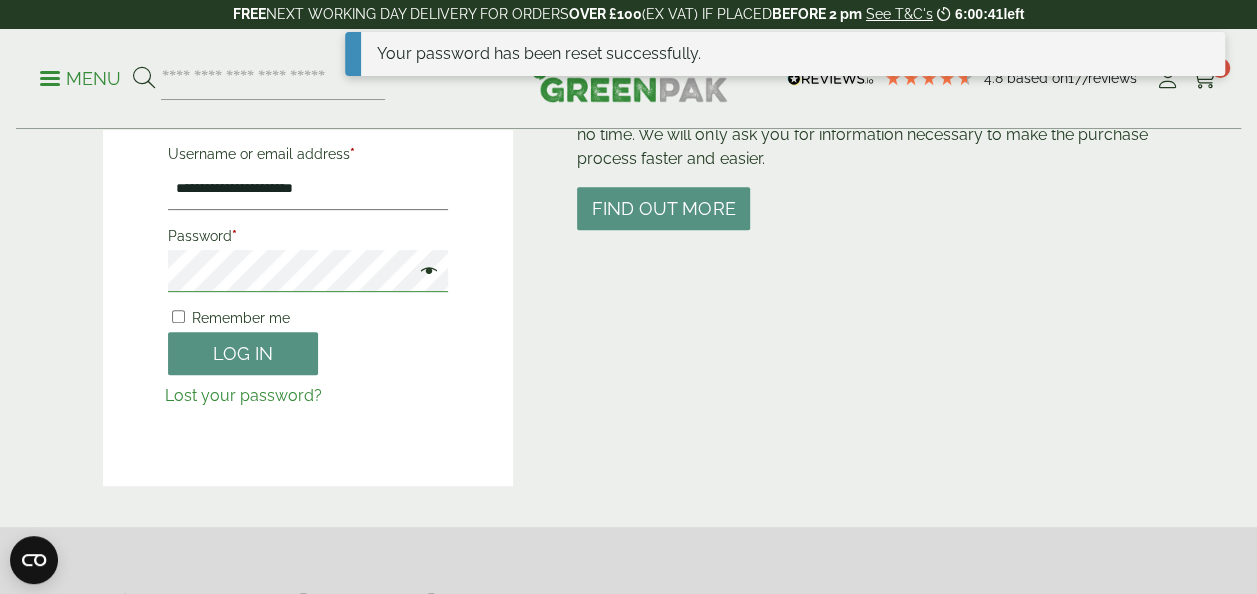 click on "**********" at bounding box center (628, 112) 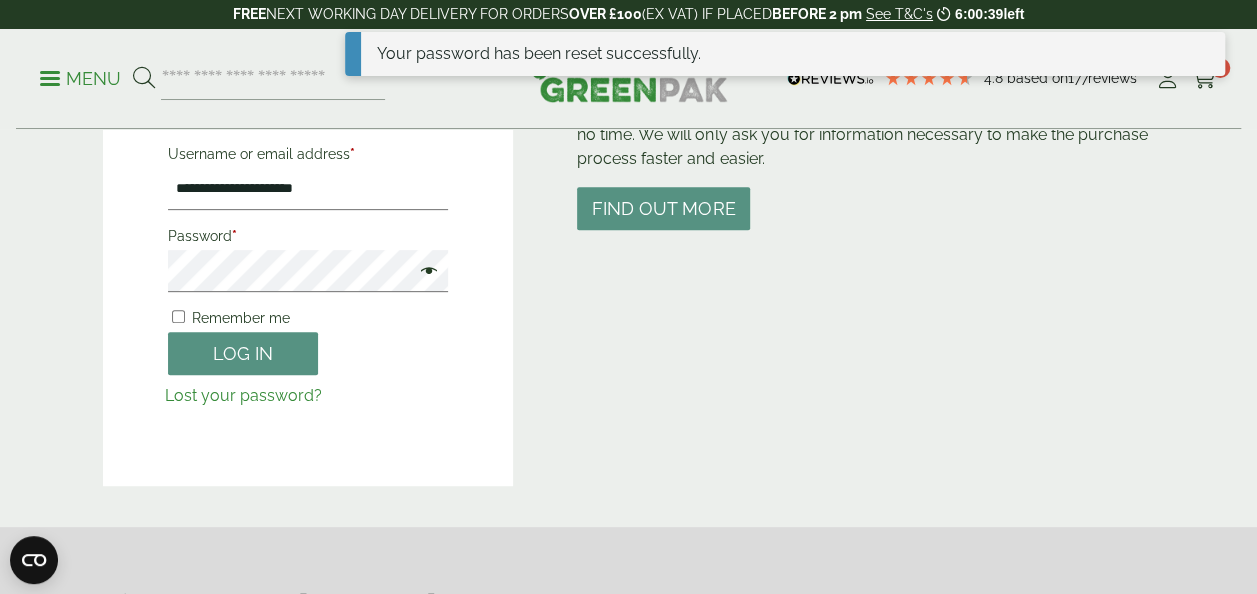click at bounding box center [424, 273] 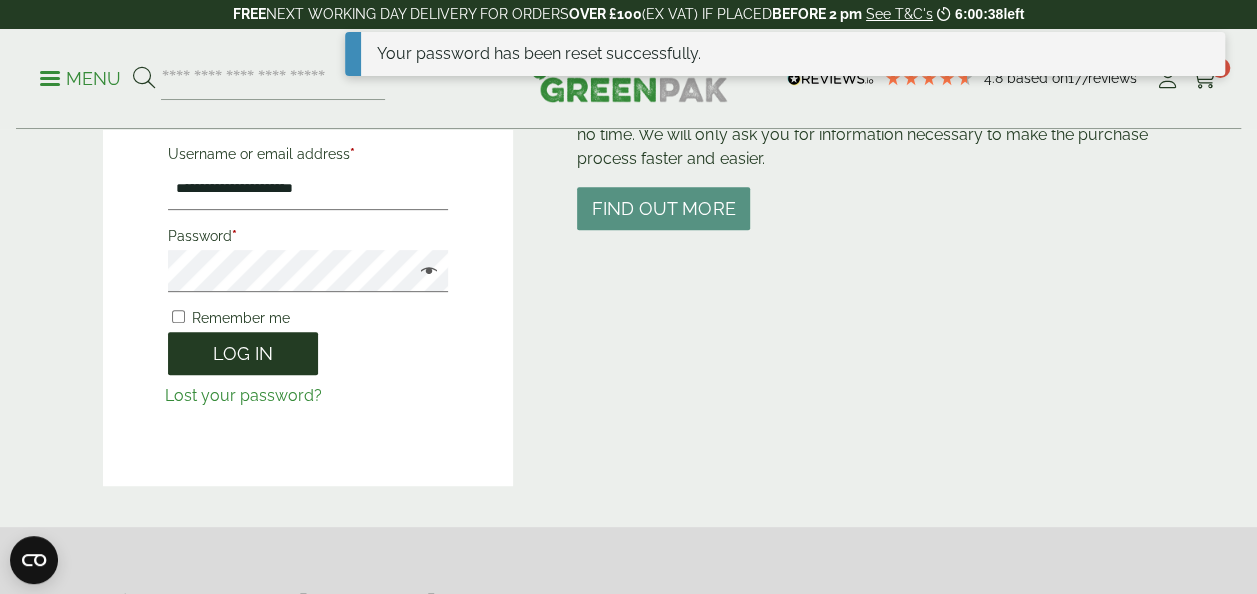 click on "Log in" at bounding box center [243, 353] 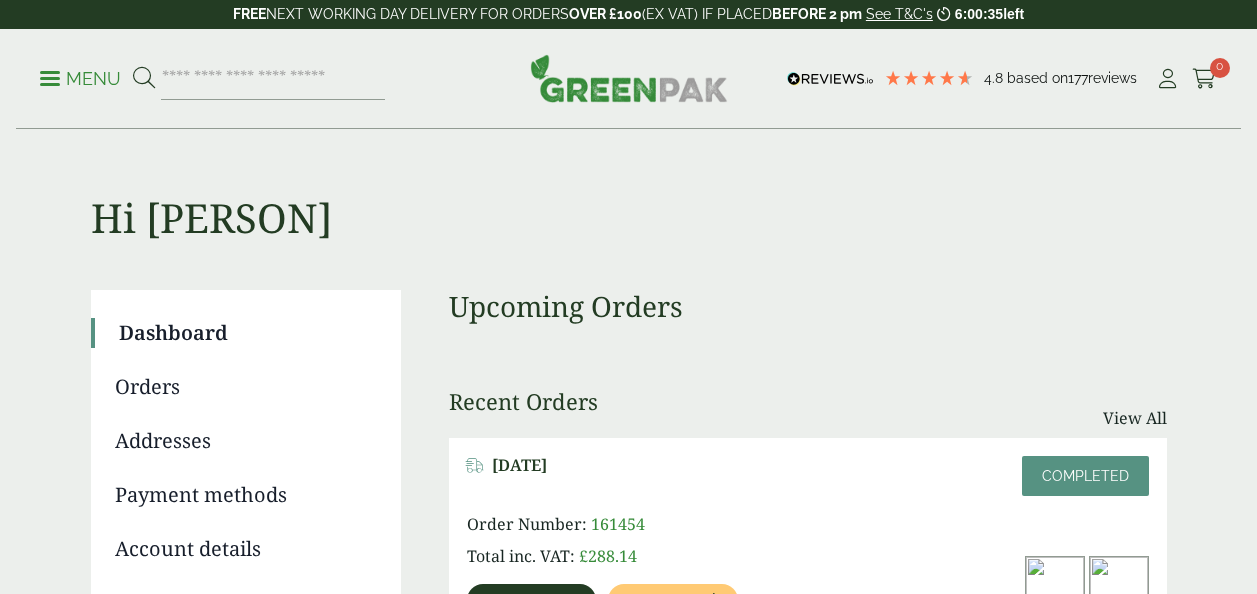 scroll, scrollTop: 0, scrollLeft: 0, axis: both 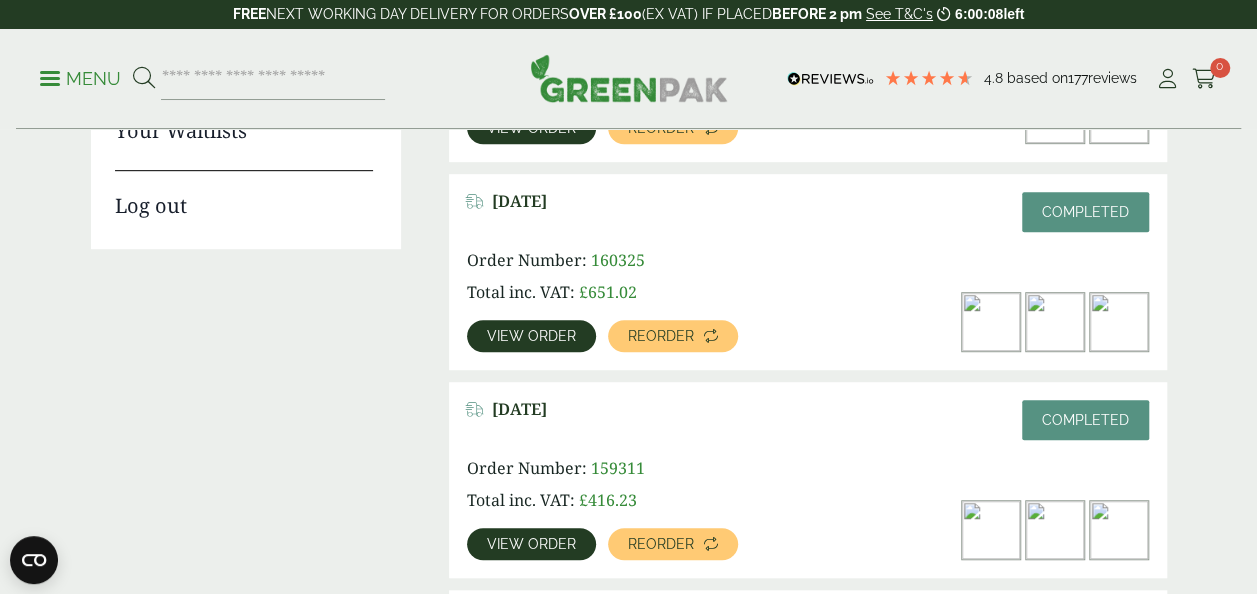 click on "Menu
4.8   Based on  177" at bounding box center [628, 79] 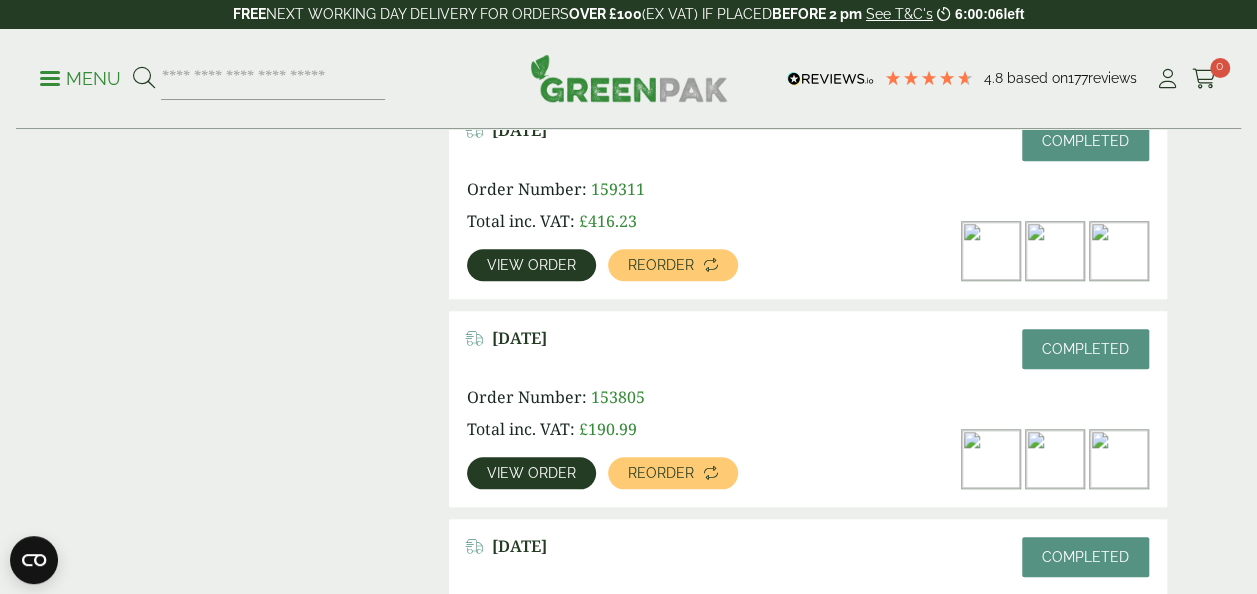 scroll, scrollTop: 768, scrollLeft: 0, axis: vertical 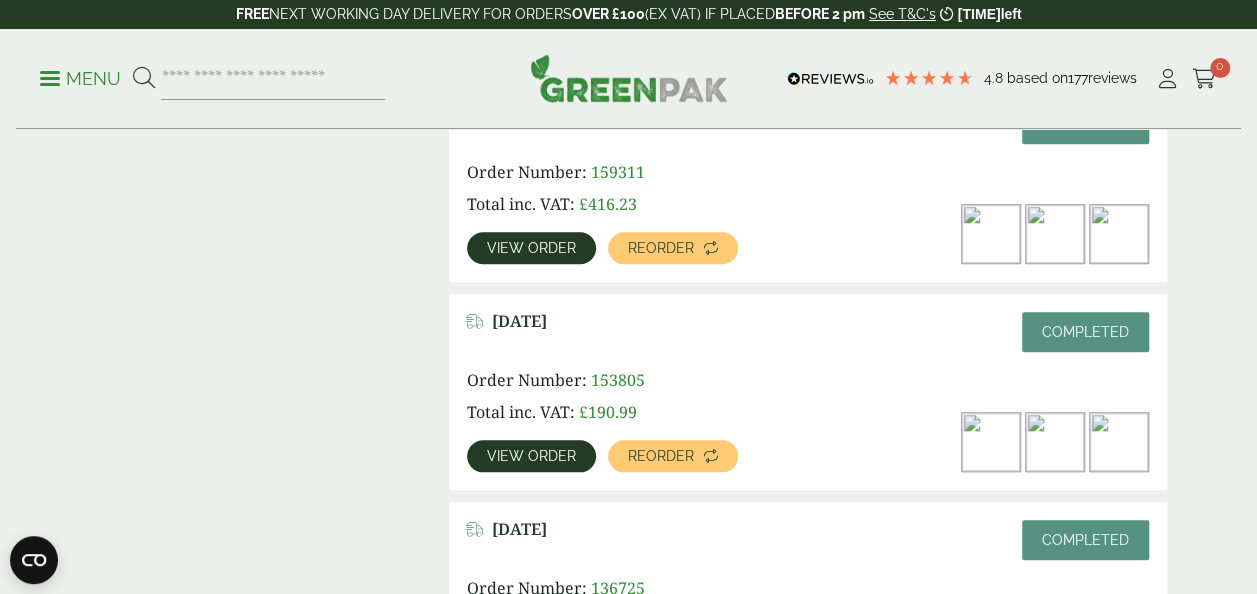 click on "View order" at bounding box center [531, 456] 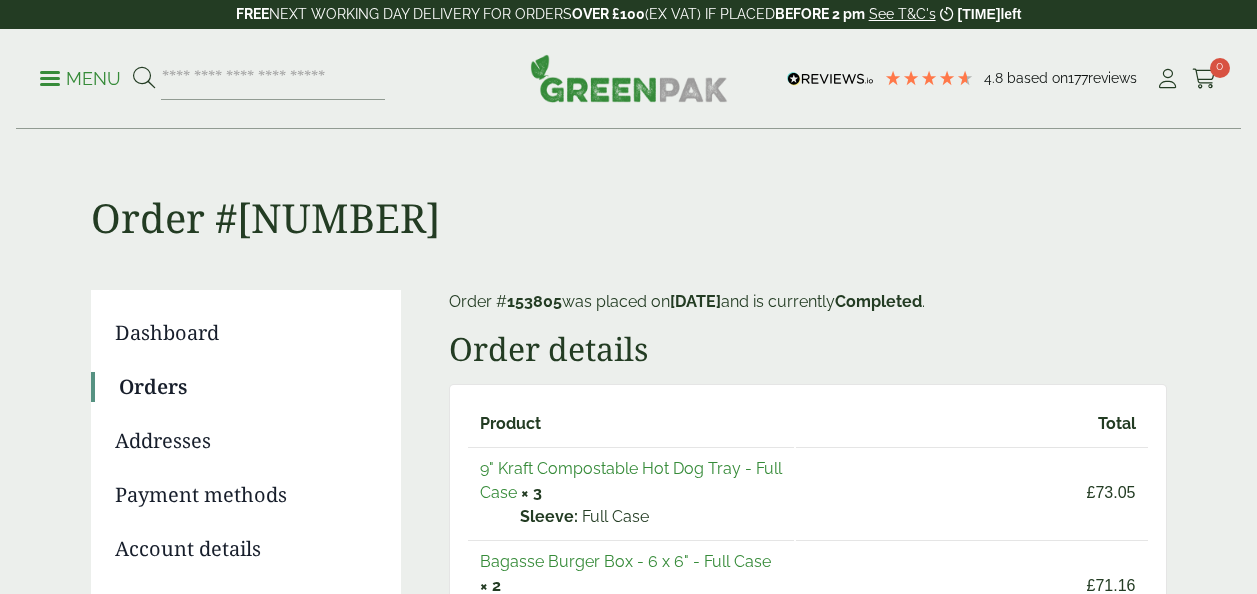 scroll, scrollTop: 0, scrollLeft: 0, axis: both 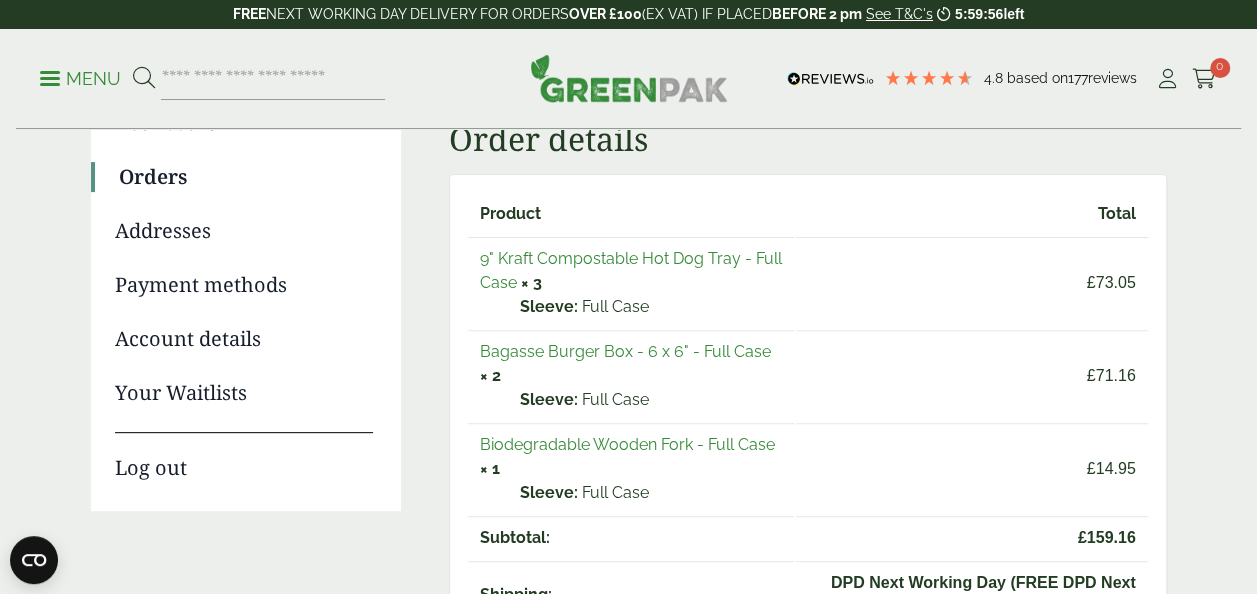 click on "9" Kraft Compostable Hot Dog Tray - Full Case" at bounding box center [631, 270] 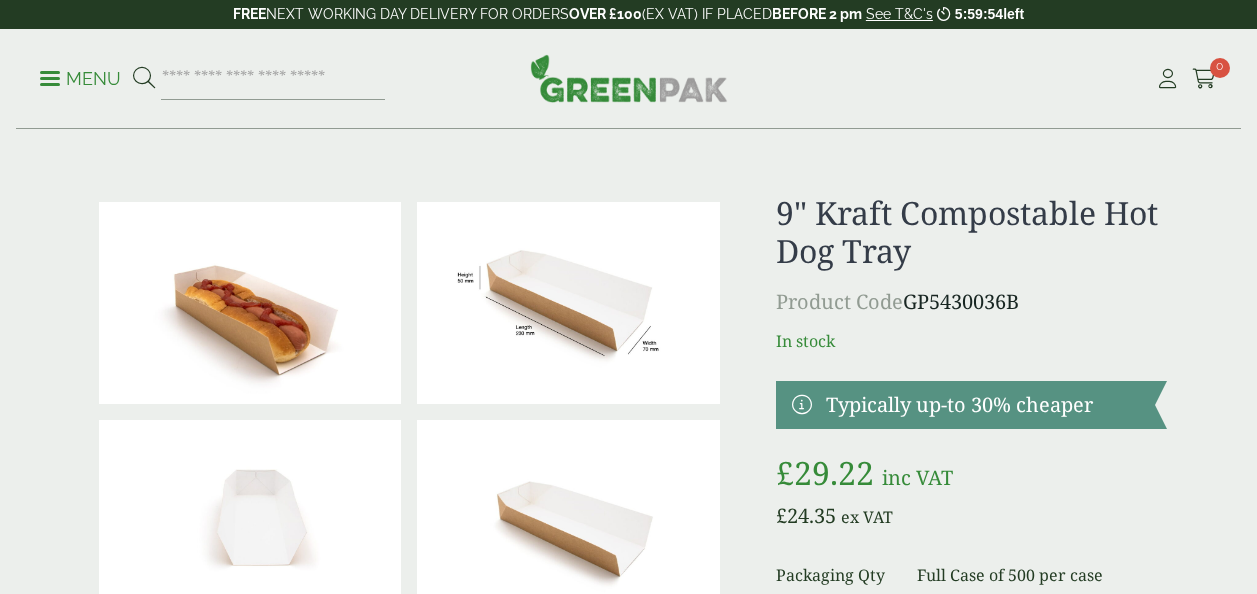 scroll, scrollTop: 0, scrollLeft: 0, axis: both 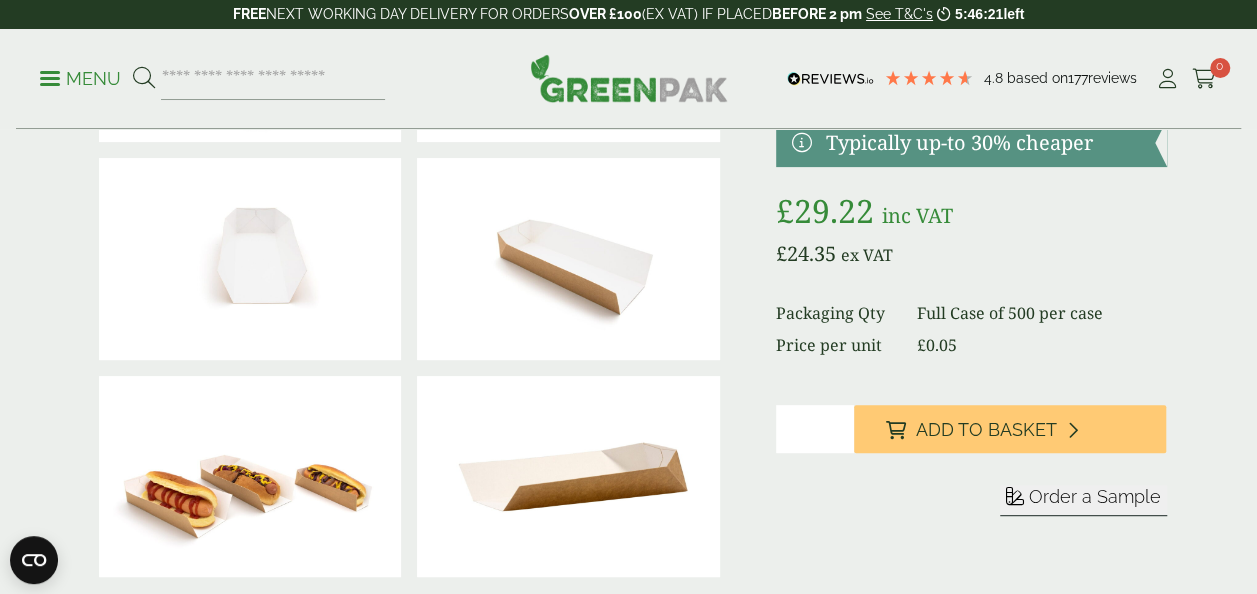 click on "*" at bounding box center (815, 429) 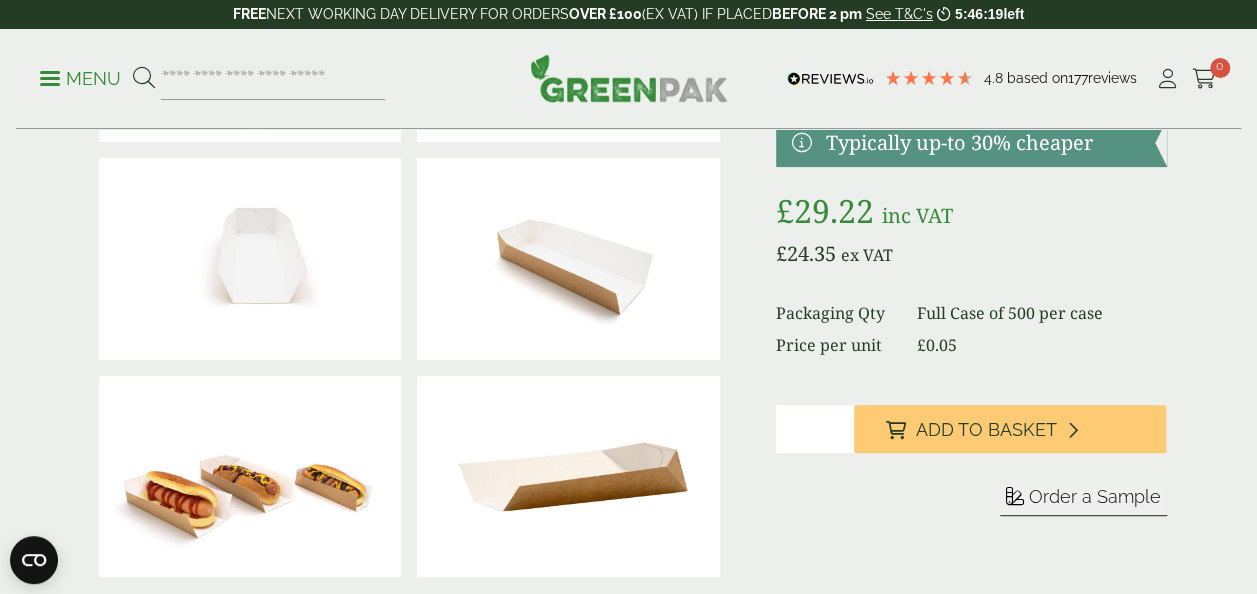 click on "*" at bounding box center [815, 429] 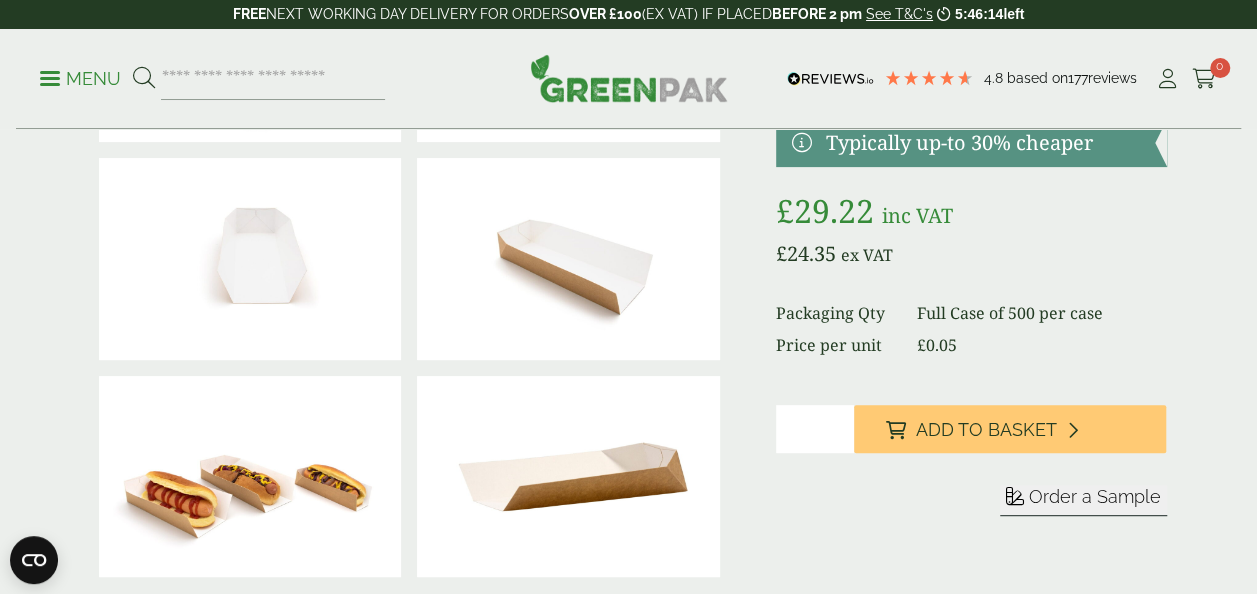 click on "*" at bounding box center (815, 429) 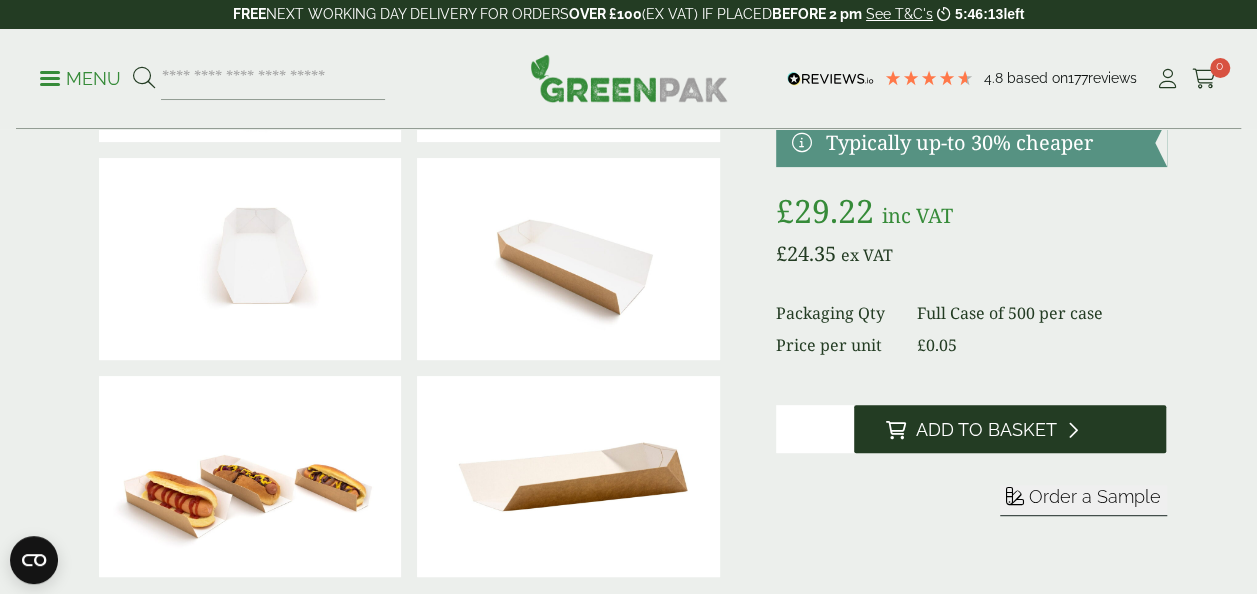 click on "Add to Basket" at bounding box center [1010, 429] 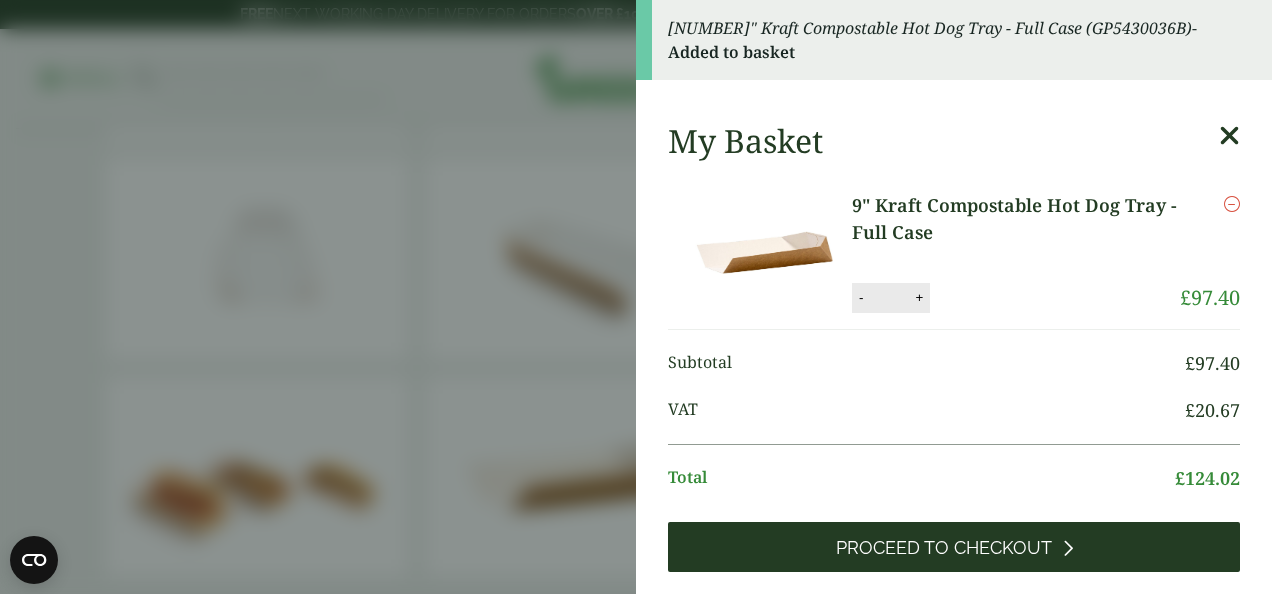 click on "Proceed to Checkout" at bounding box center (944, 548) 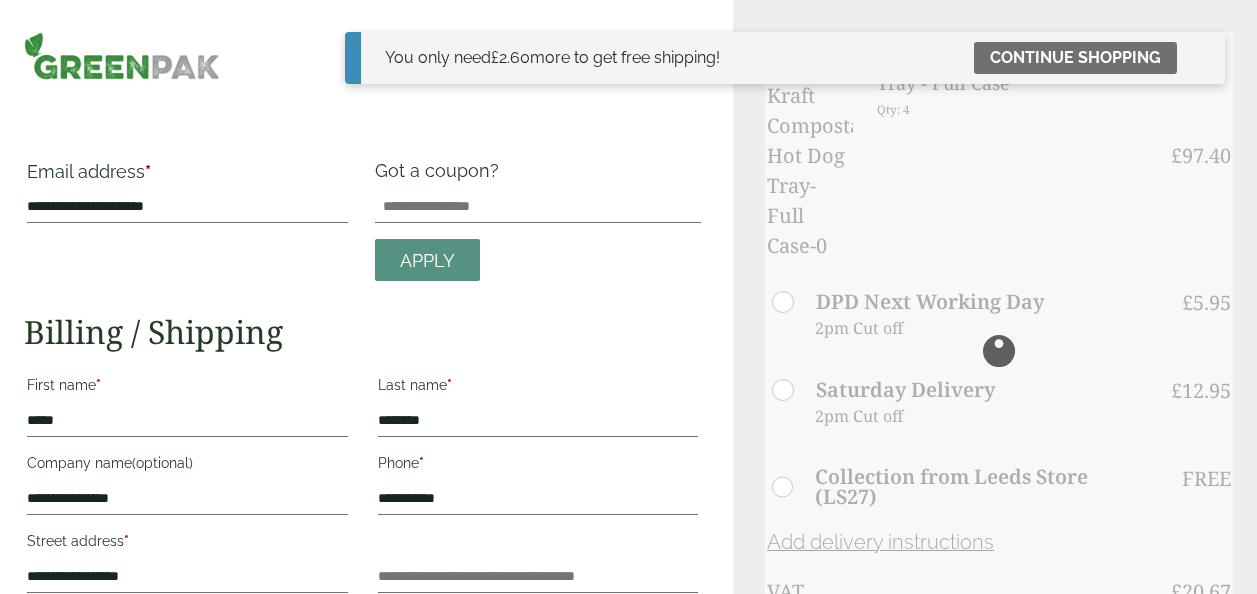 scroll, scrollTop: 0, scrollLeft: 0, axis: both 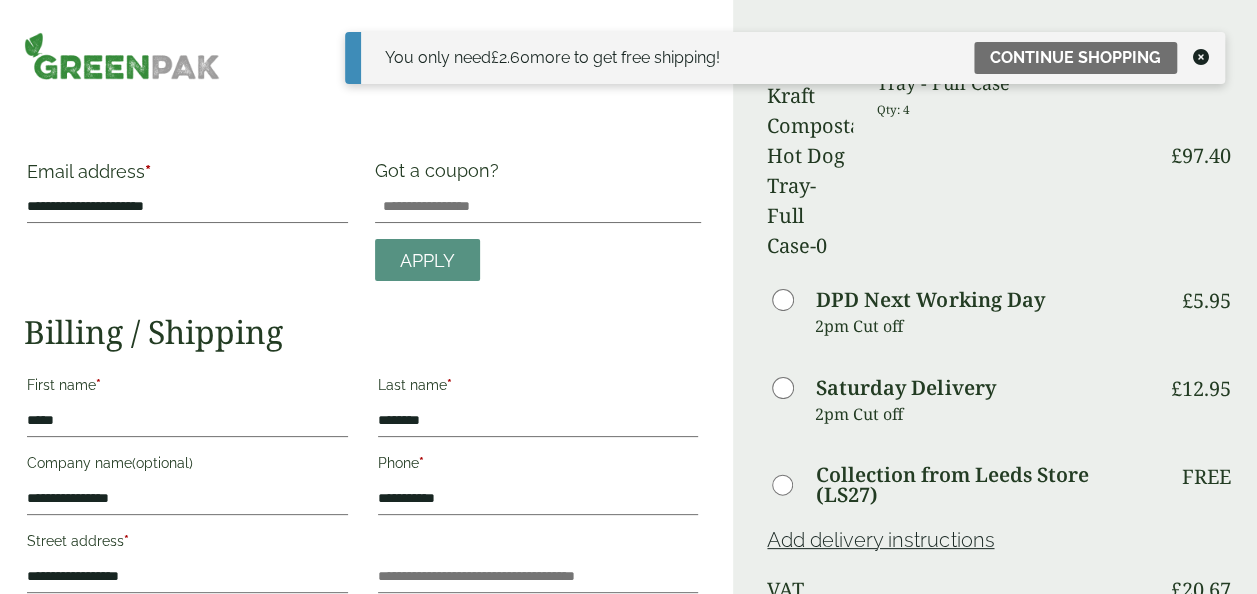 click at bounding box center [1201, 57] 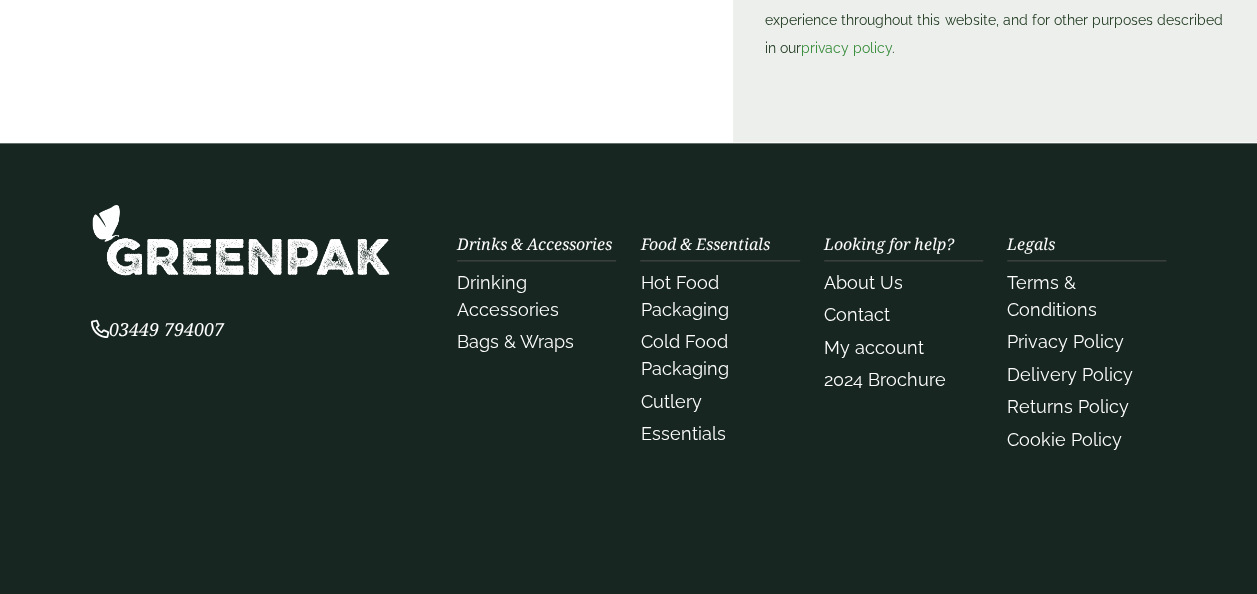 scroll, scrollTop: 0, scrollLeft: 0, axis: both 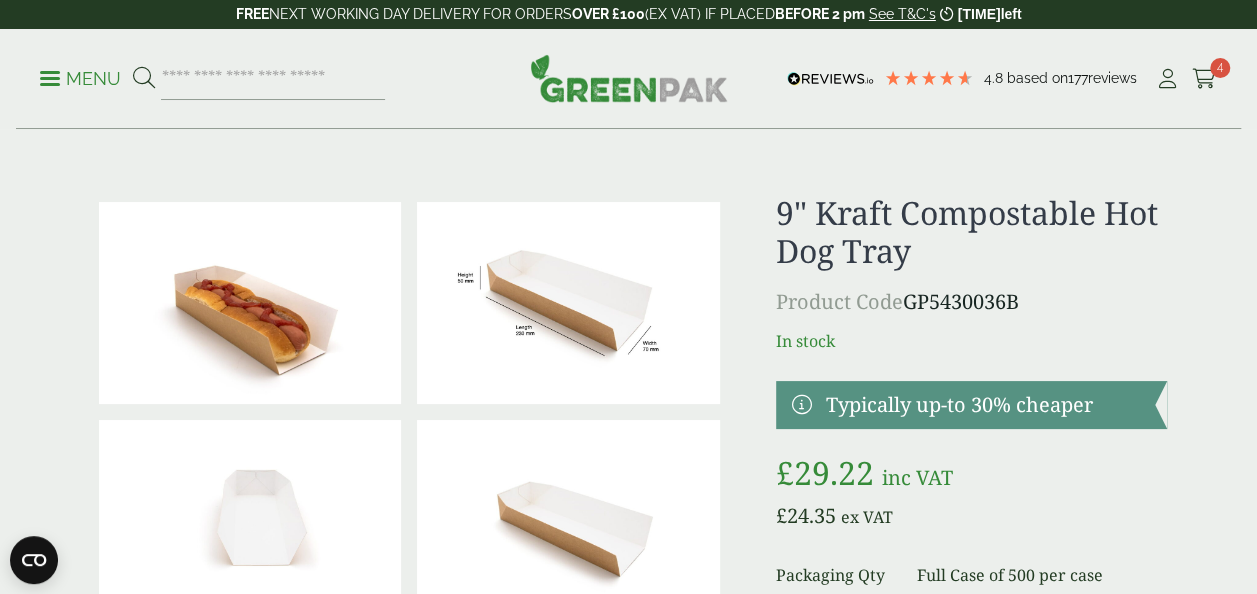 click on "Menu" at bounding box center (80, 79) 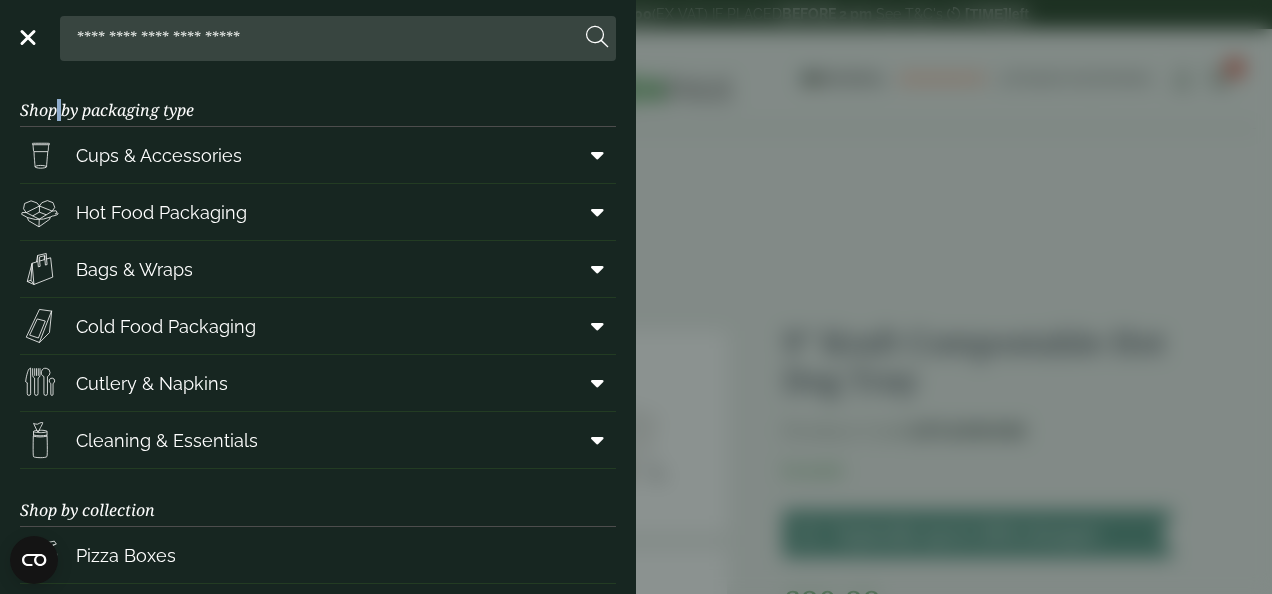 click on "Close
Shop by packaging type
Cups & Accessories
Hot Drink Paper Cups
Smoothie Cups
Pint & Half Pint Glasses
Hiball Glasses
Shot Glasses
Stemmed Glasses
Tumblers Glasses
Carafes & Jugs
In-cup Drinks
Coca Cola Cups
Green Effect
Single Wall Cups
Hot Food Packaging
Food Trays
Hotdog Trays
Deli Boxes
On The Go Boxes
Chicken Boxes
Clamshell Boxes
Burger Boxes
Pizza Boxes
Kraft Bowls" at bounding box center (636, 297) 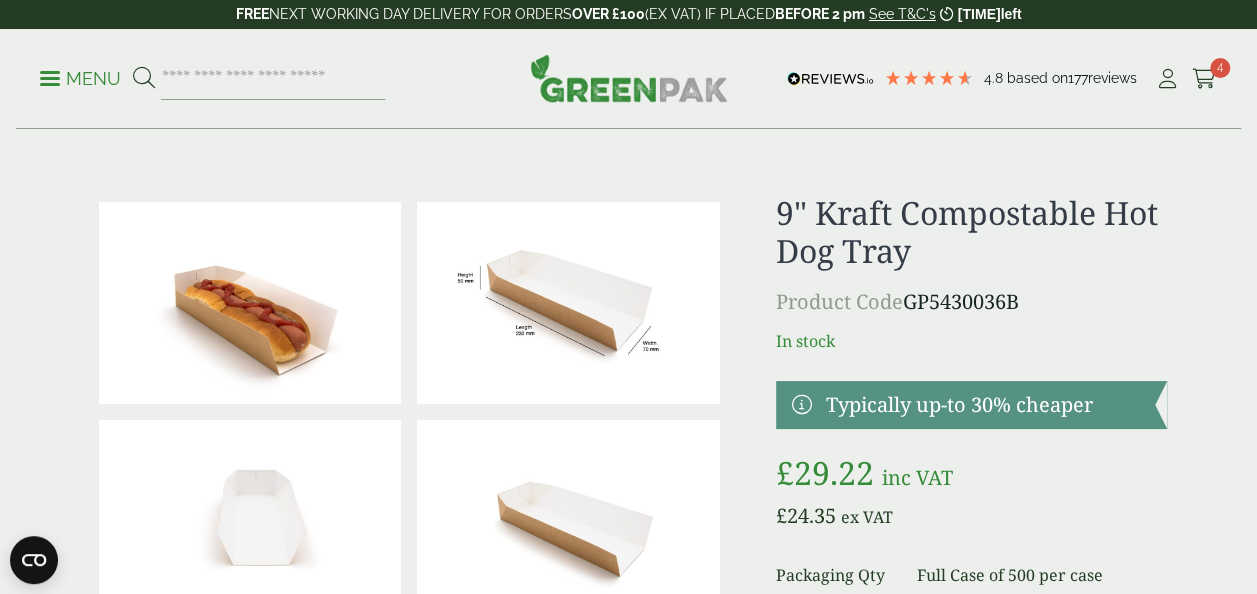 click on "Menu" at bounding box center (80, 79) 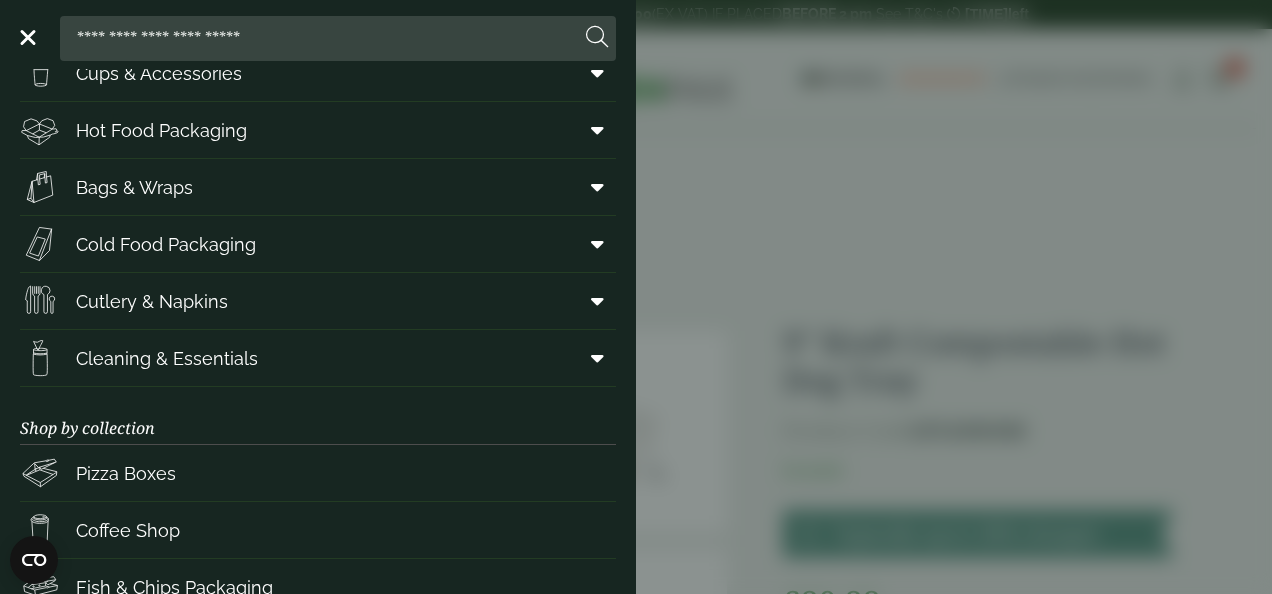 scroll, scrollTop: 100, scrollLeft: 0, axis: vertical 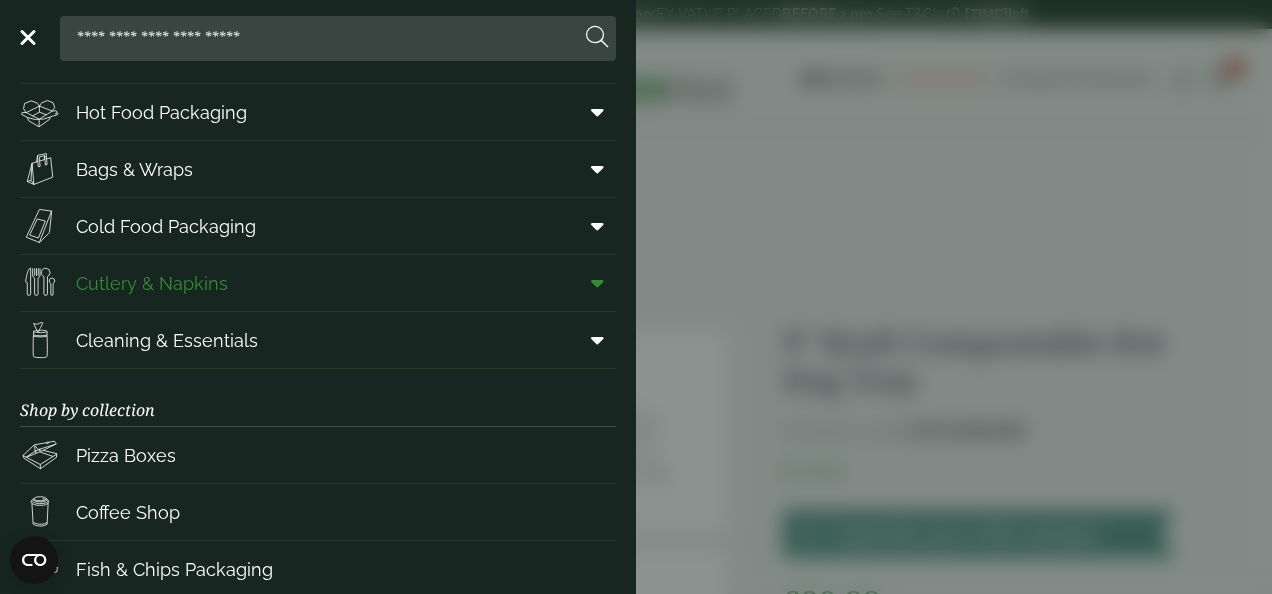 click on "Cutlery & Napkins" at bounding box center (152, 283) 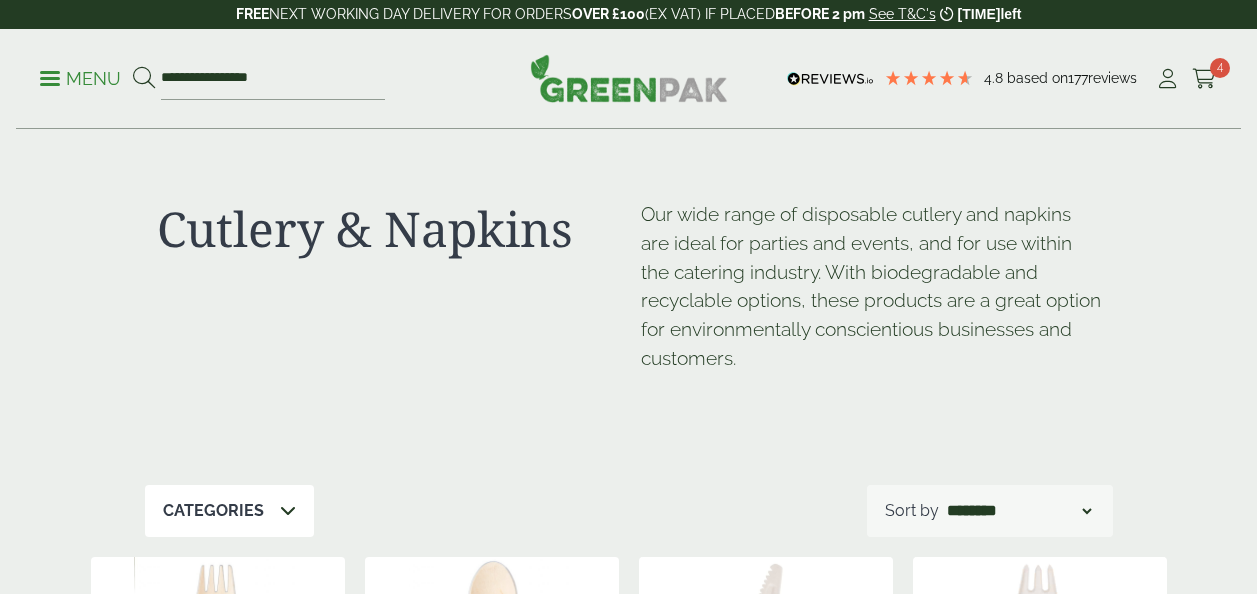 scroll, scrollTop: 0, scrollLeft: 0, axis: both 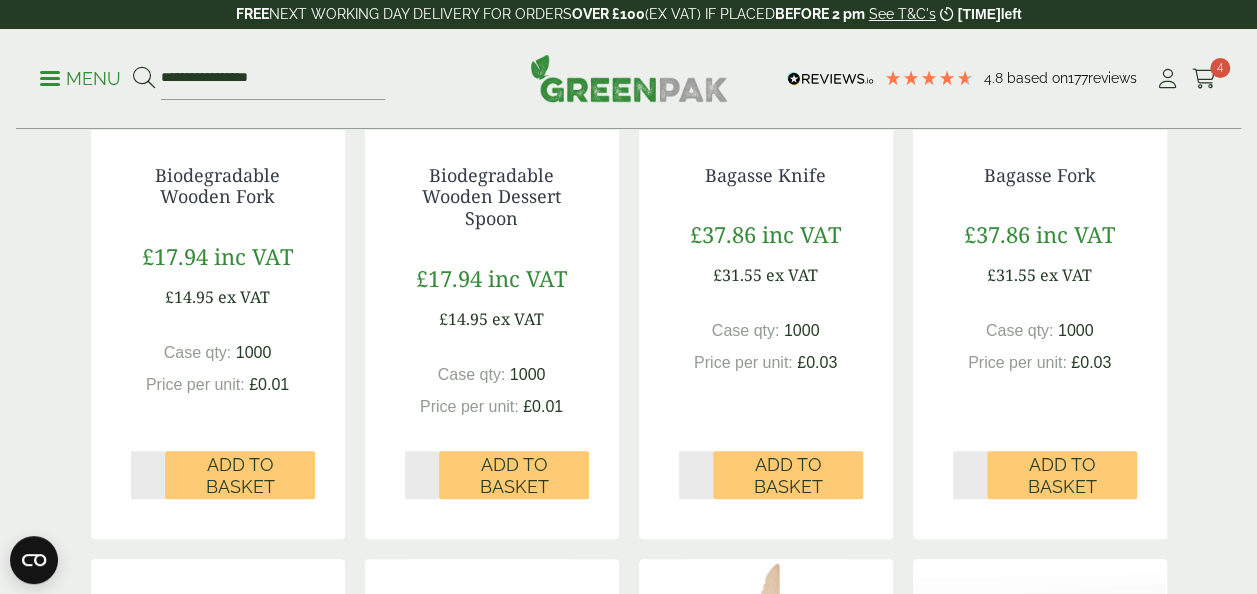 type on "*" 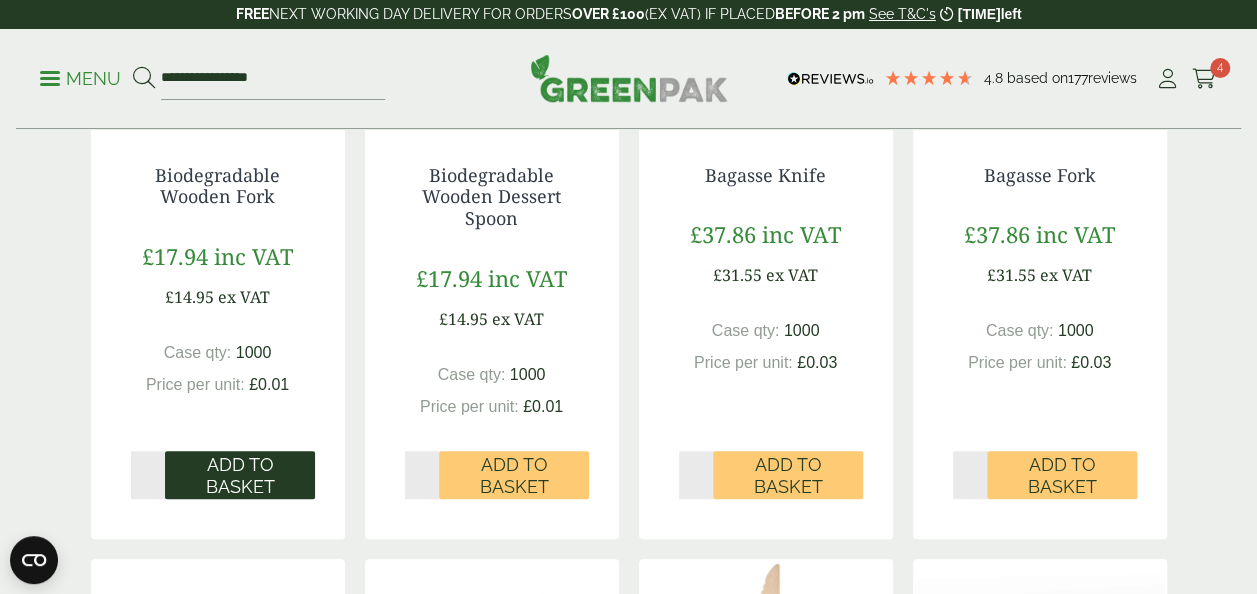 click on "Add to Basket" at bounding box center (240, 475) 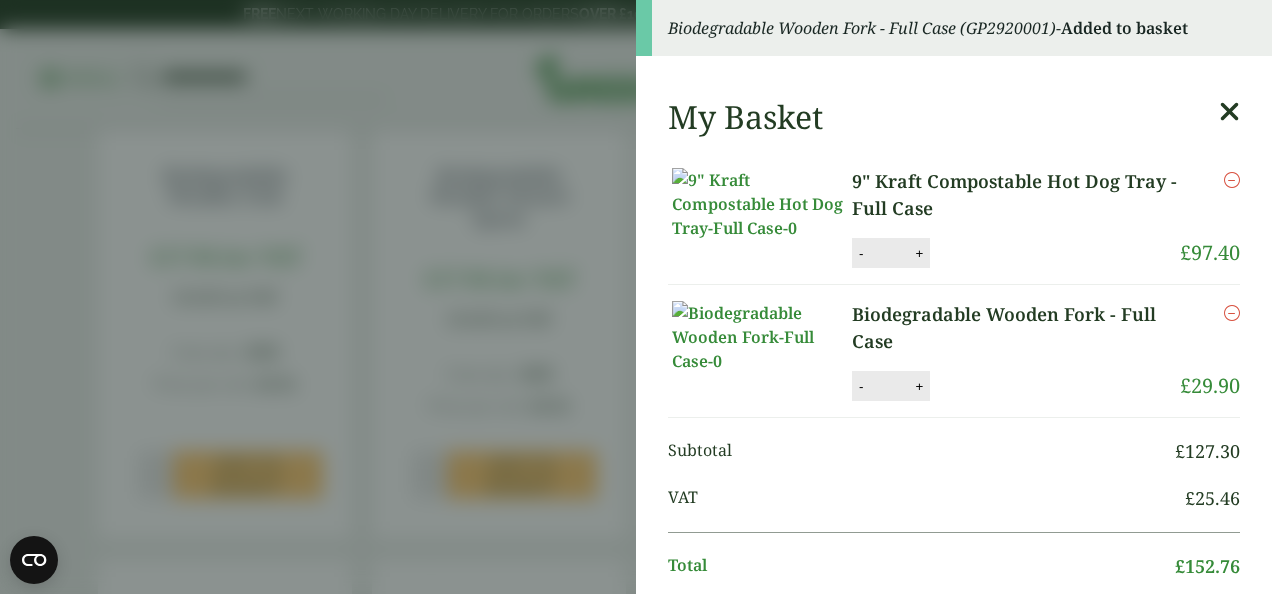 click at bounding box center [1229, 112] 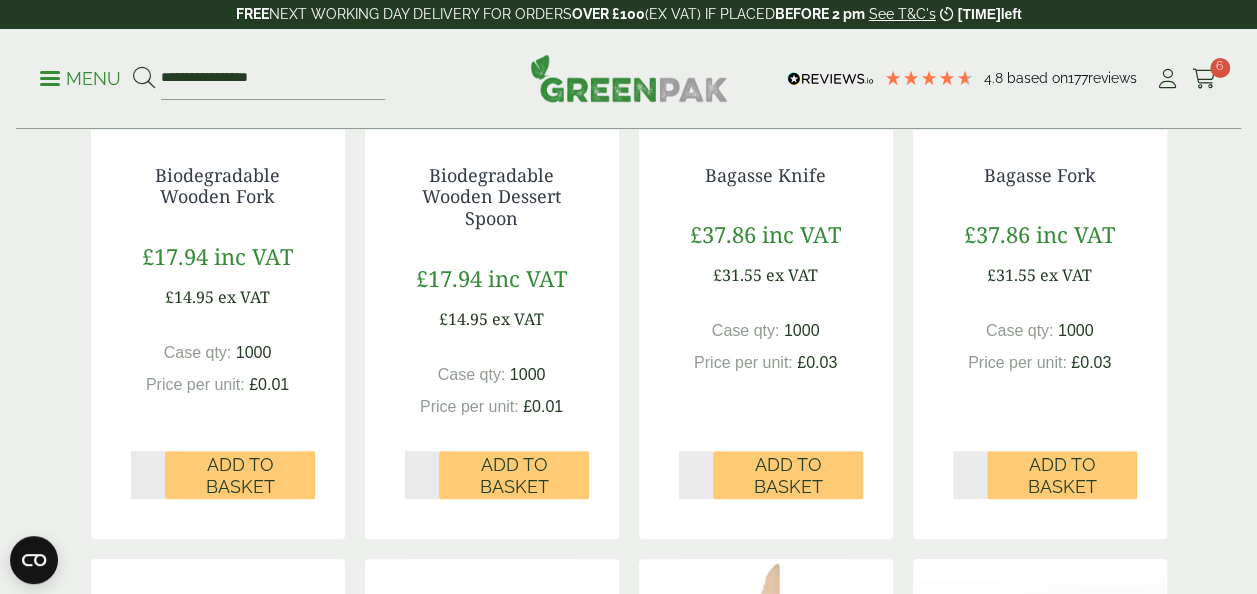 click on "**********" at bounding box center [628, 79] 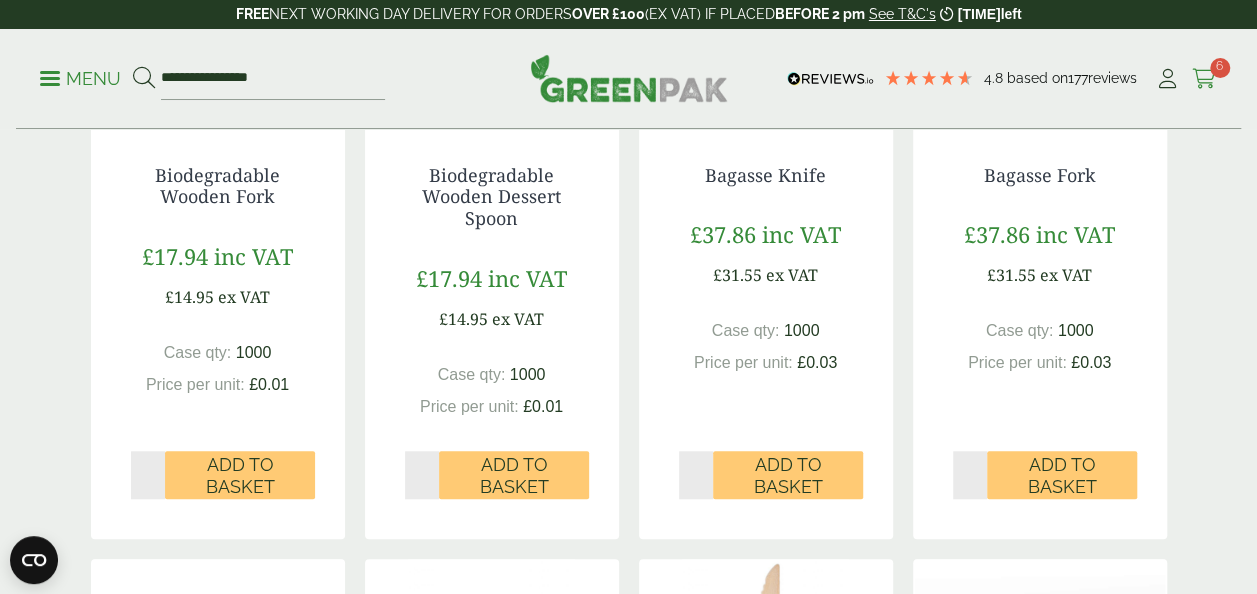 click at bounding box center (1204, 79) 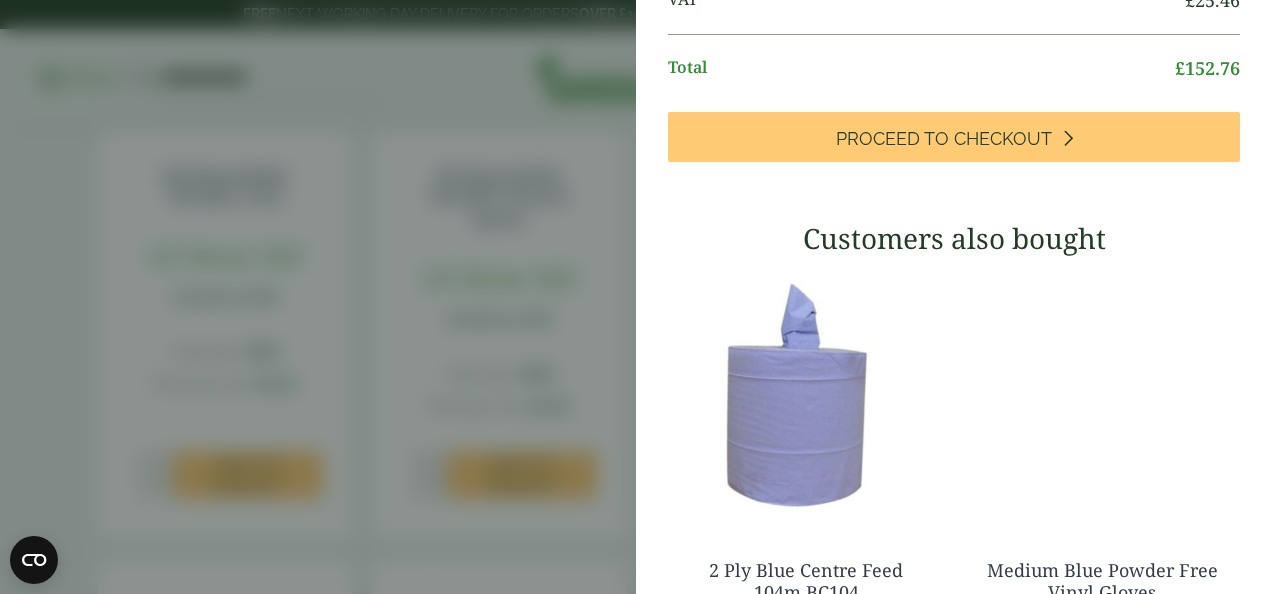scroll, scrollTop: 0, scrollLeft: 0, axis: both 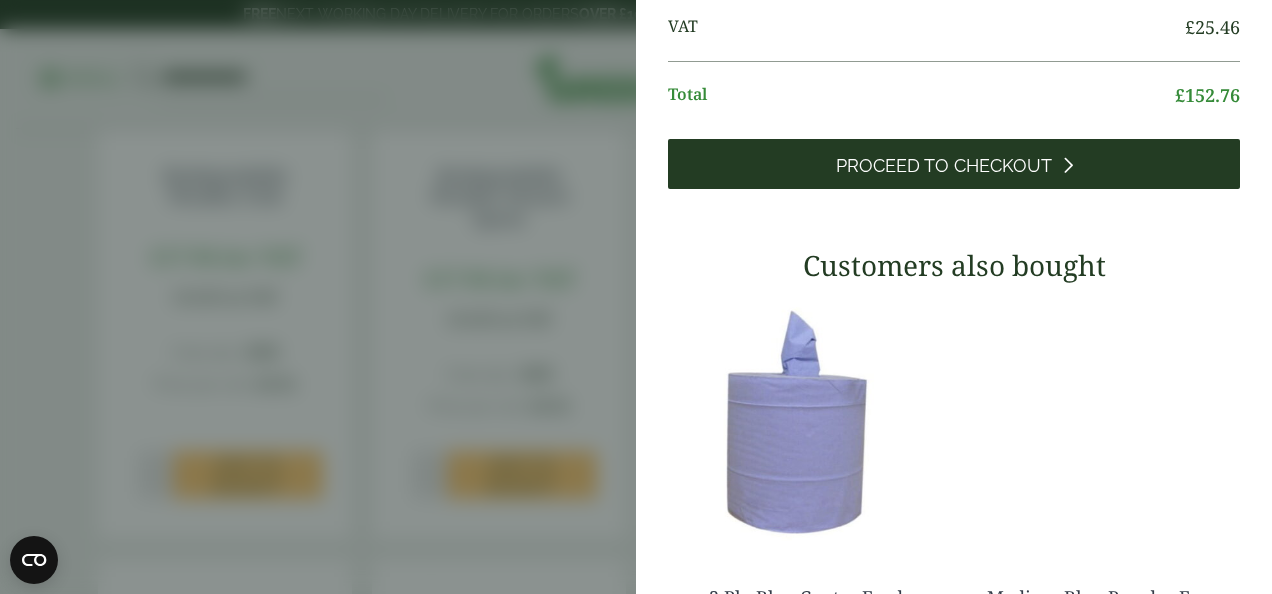 click on "Proceed to Checkout" at bounding box center (954, 164) 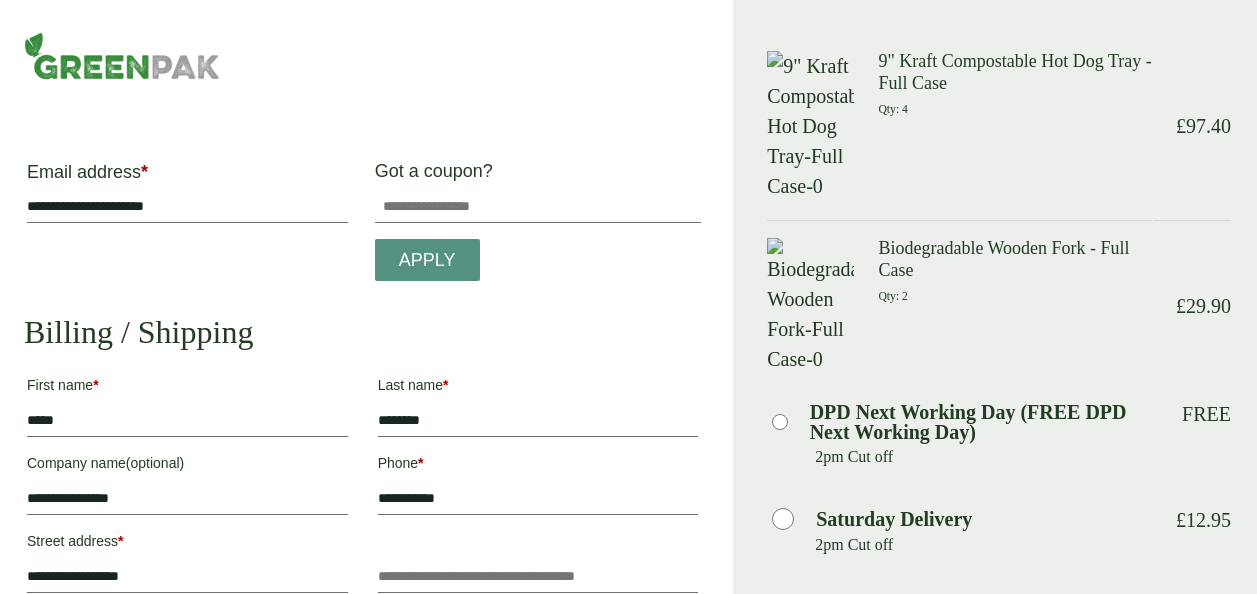 scroll, scrollTop: 0, scrollLeft: 0, axis: both 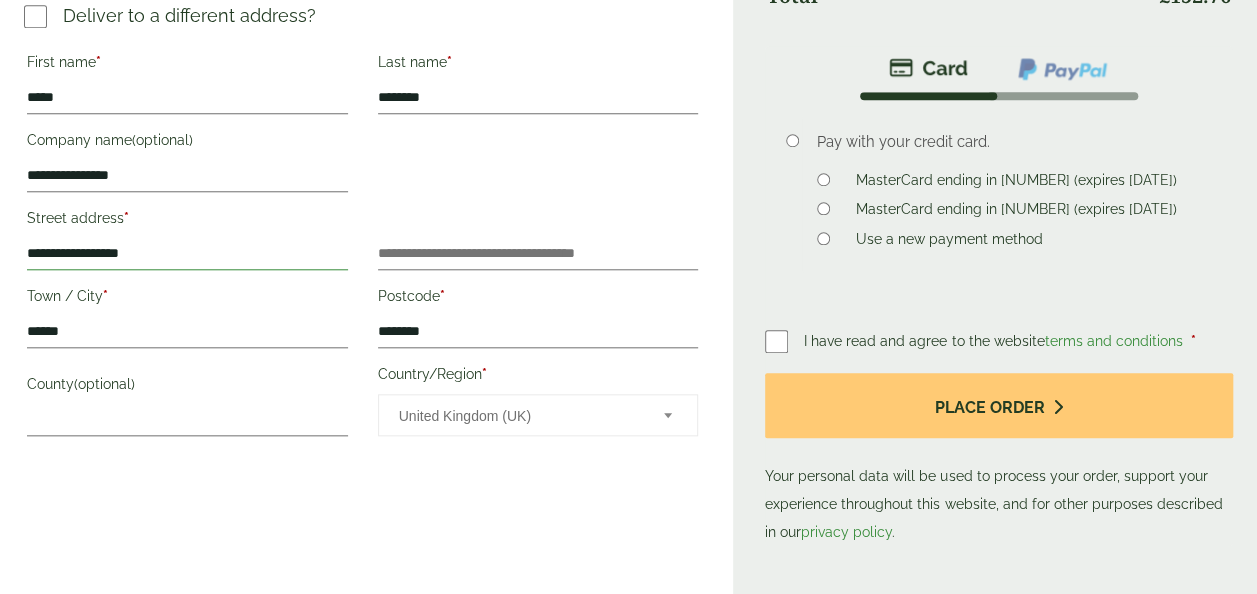 drag, startPoint x: 166, startPoint y: 252, endPoint x: 0, endPoint y: 208, distance: 171.73235 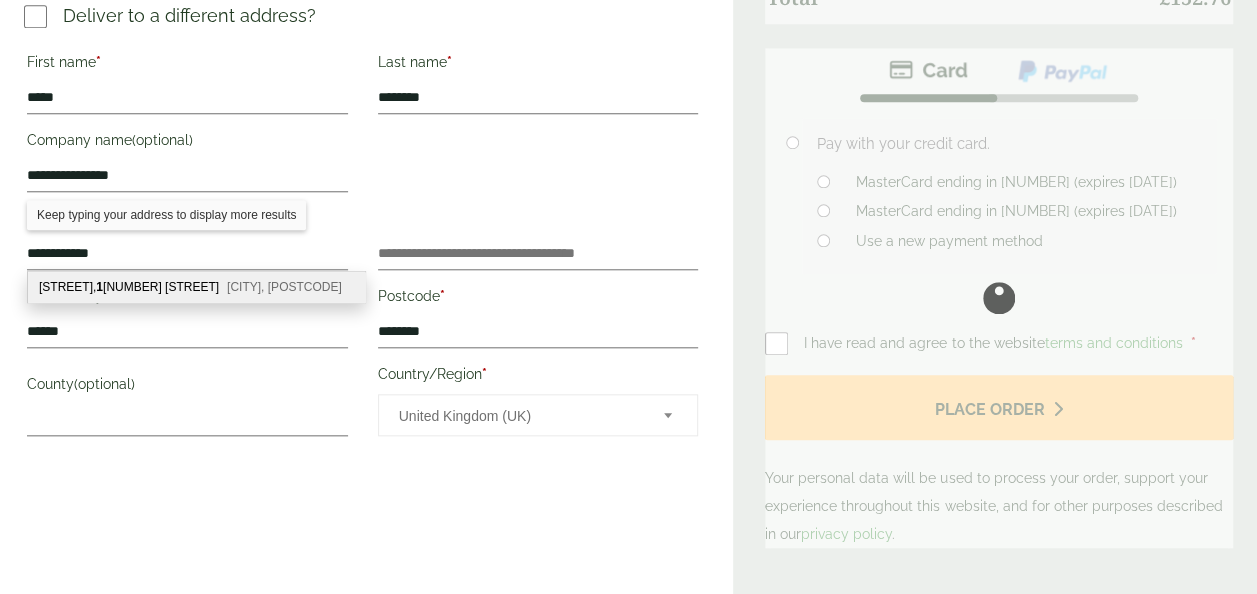 click on "Railway Arch 170,  1 6 Robert Dashwood Way London, SE17 3PZ" at bounding box center [196, 287] 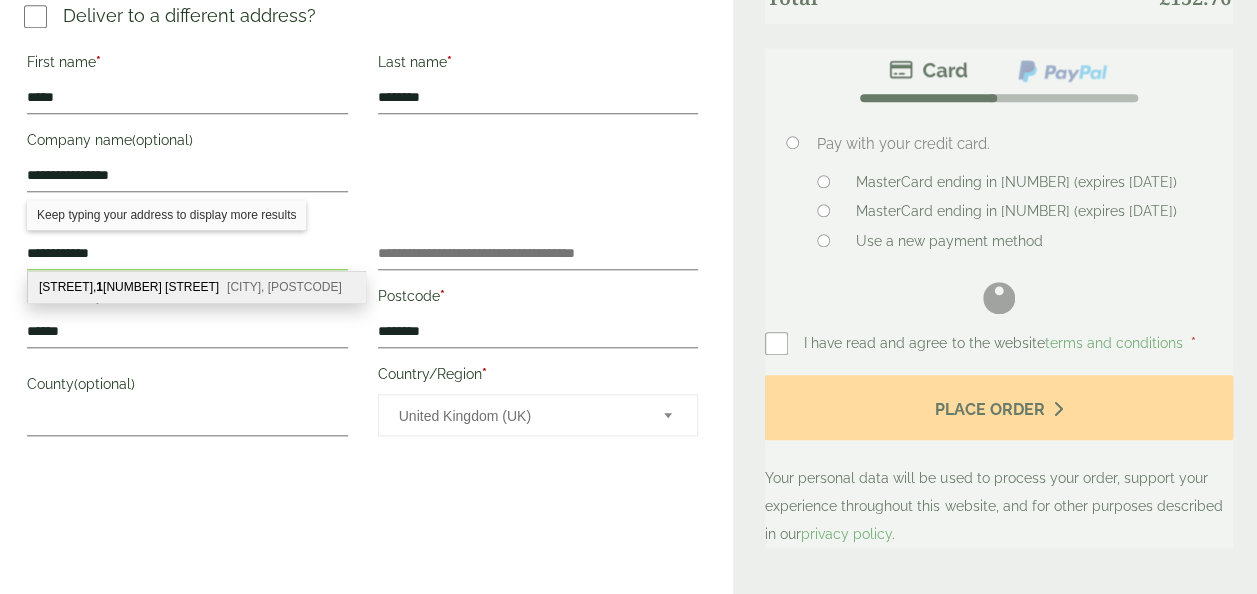 type on "**********" 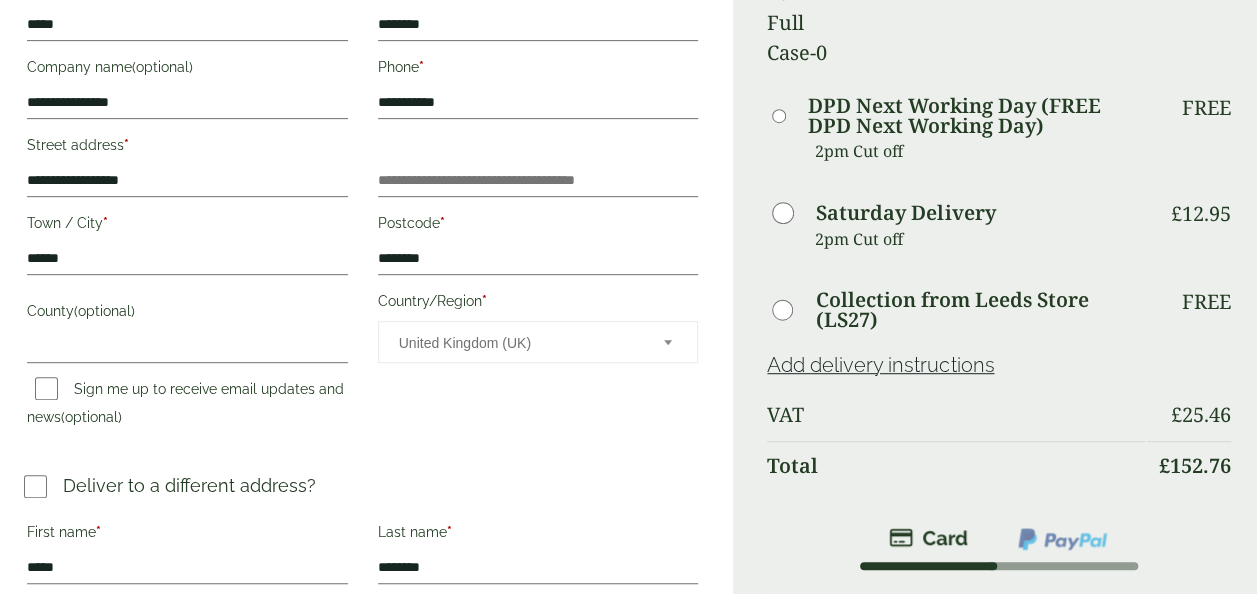 scroll, scrollTop: 492, scrollLeft: 0, axis: vertical 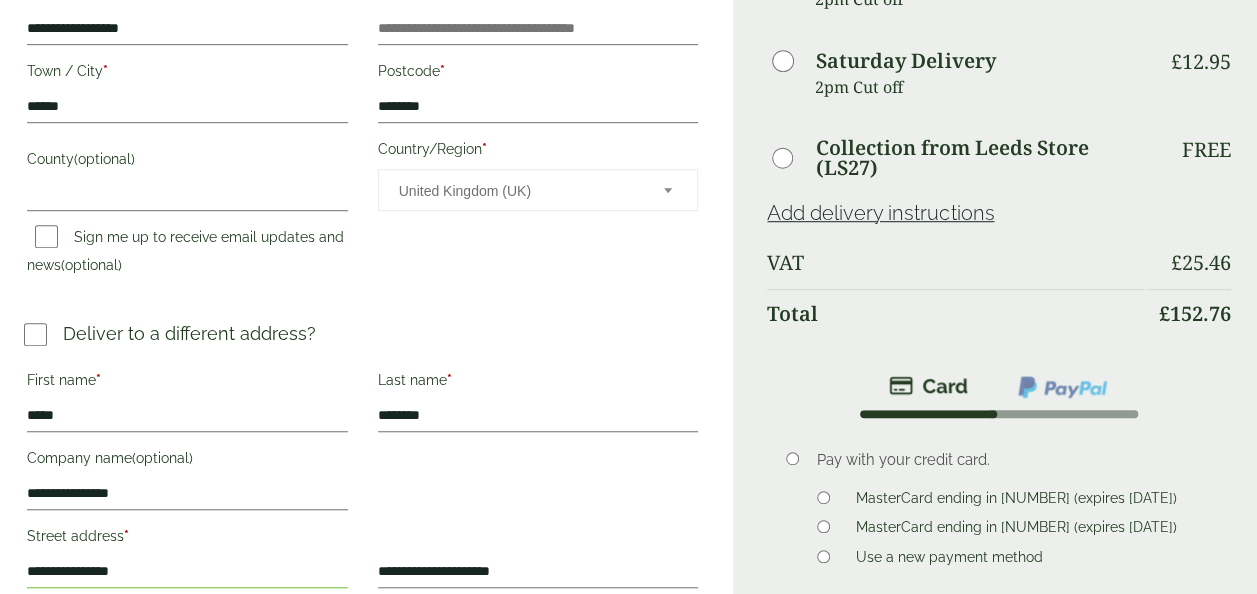 click on "Place order" at bounding box center [999, 723] 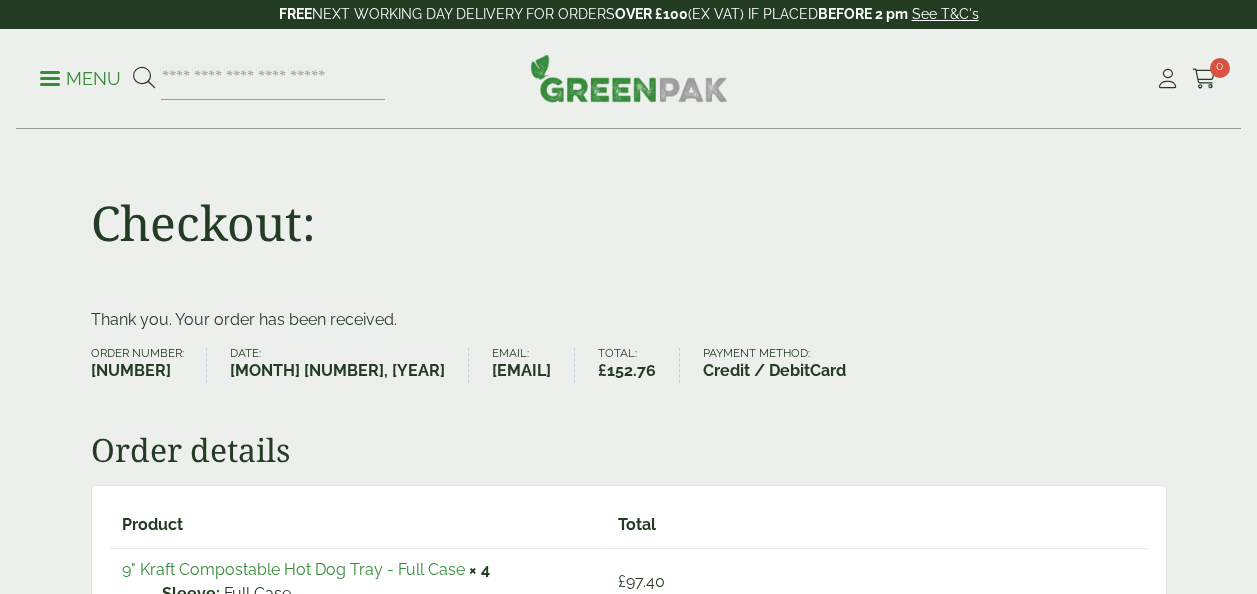 scroll, scrollTop: 0, scrollLeft: 0, axis: both 